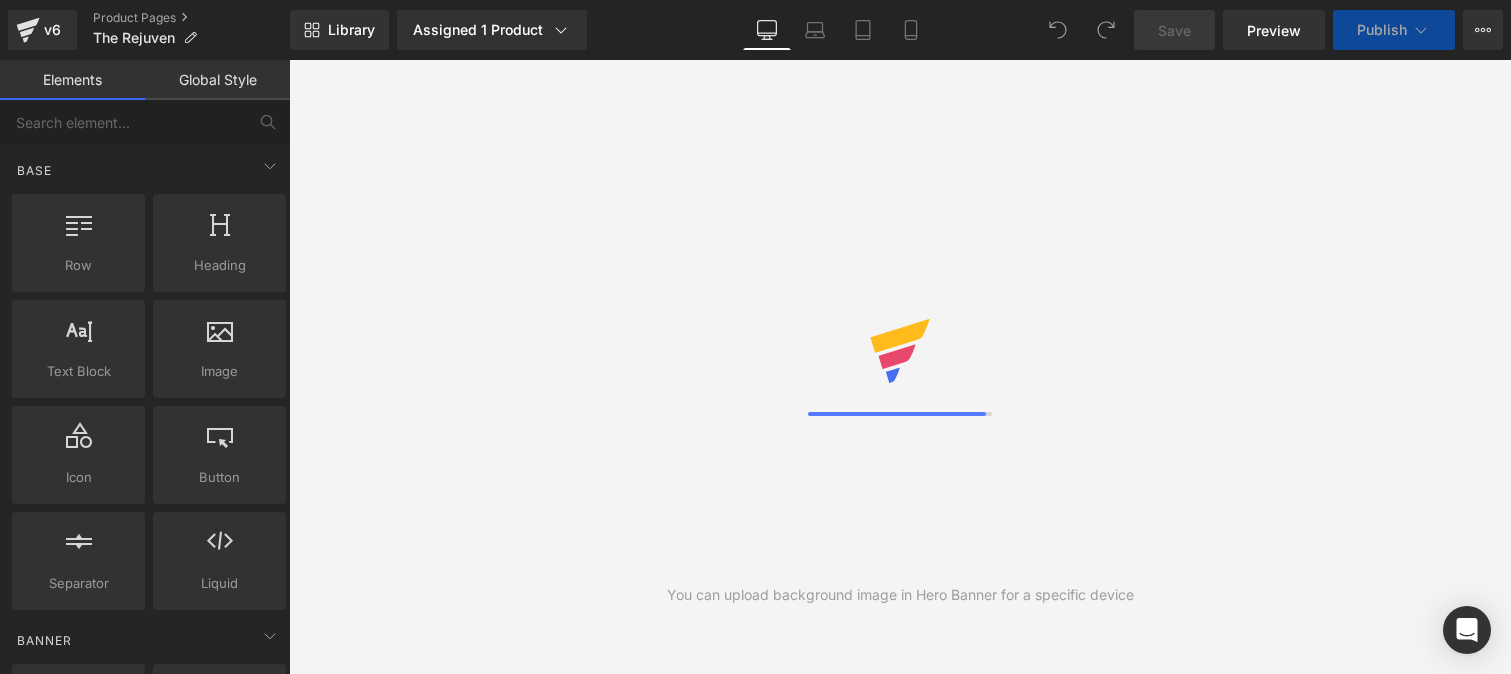 scroll, scrollTop: 0, scrollLeft: 0, axis: both 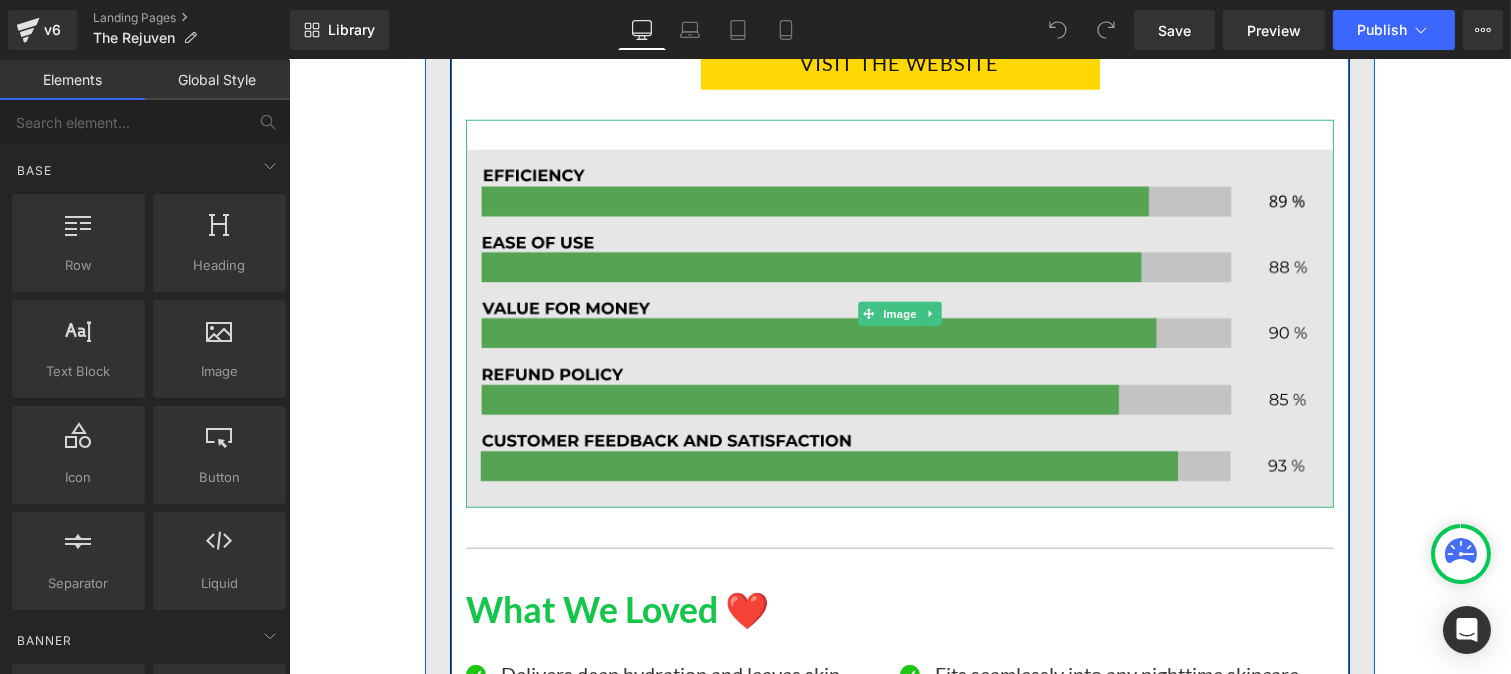 click at bounding box center [899, 314] 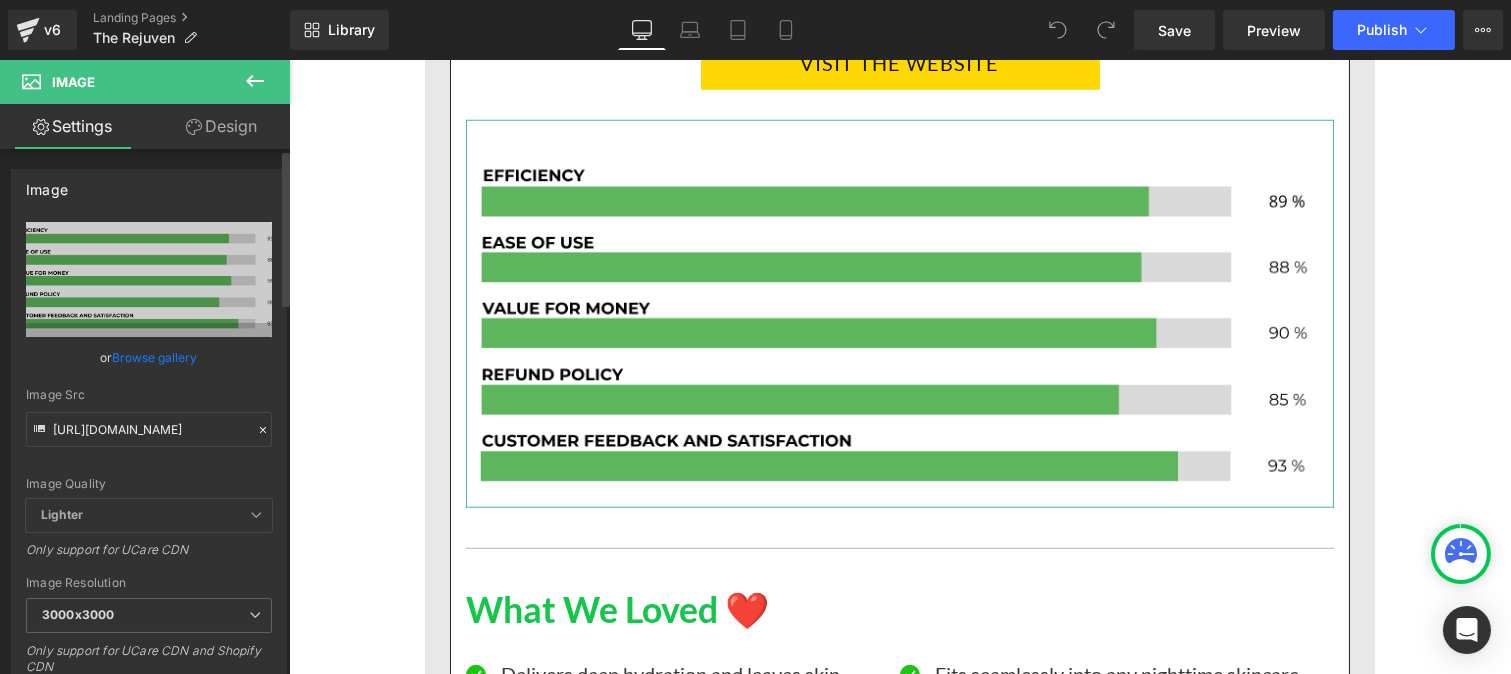 click 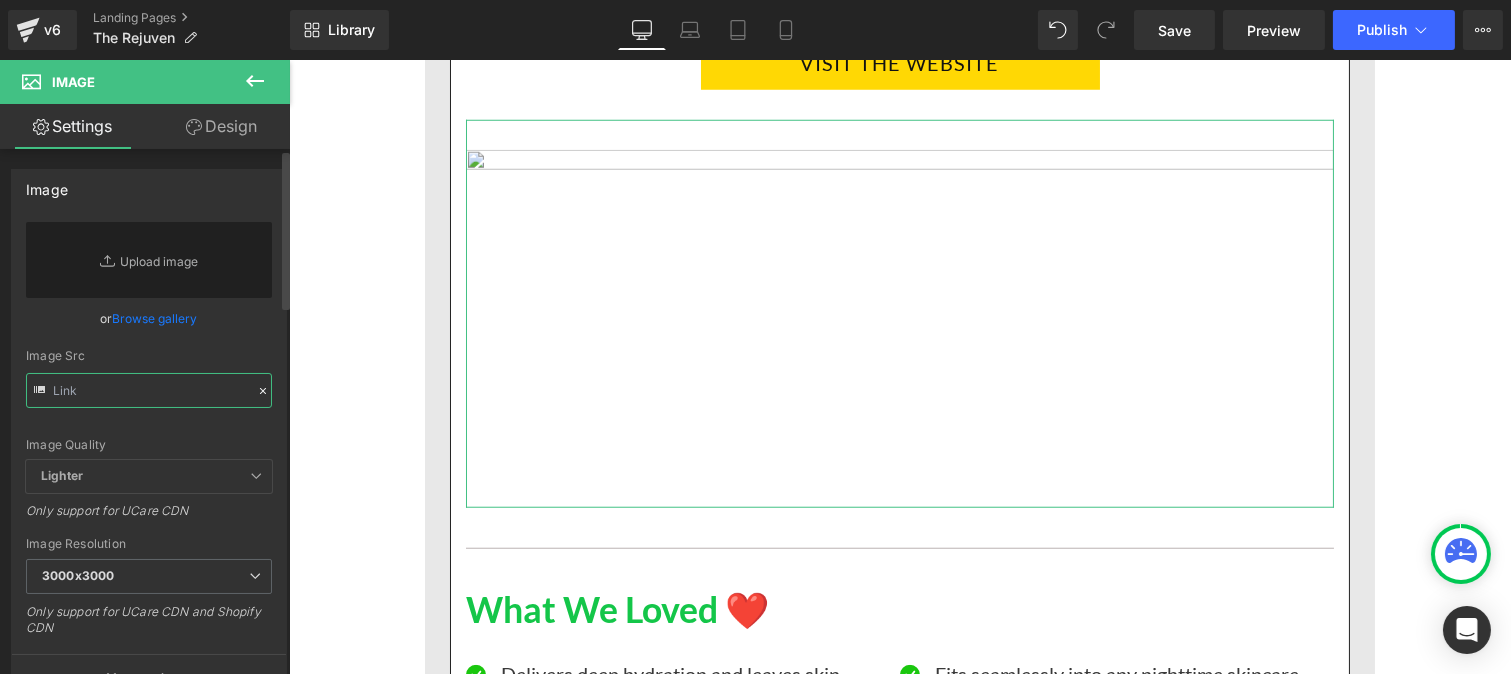 click at bounding box center (149, 390) 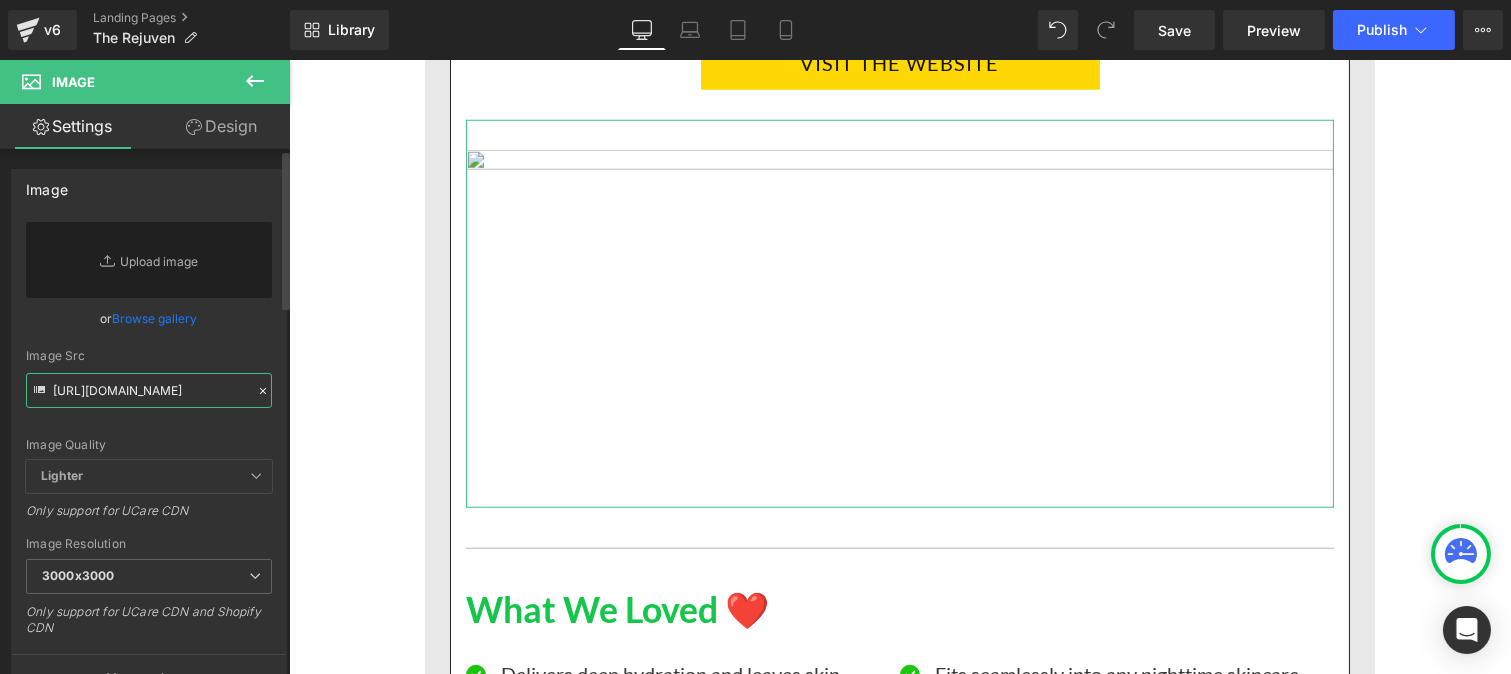 scroll, scrollTop: 0, scrollLeft: 412, axis: horizontal 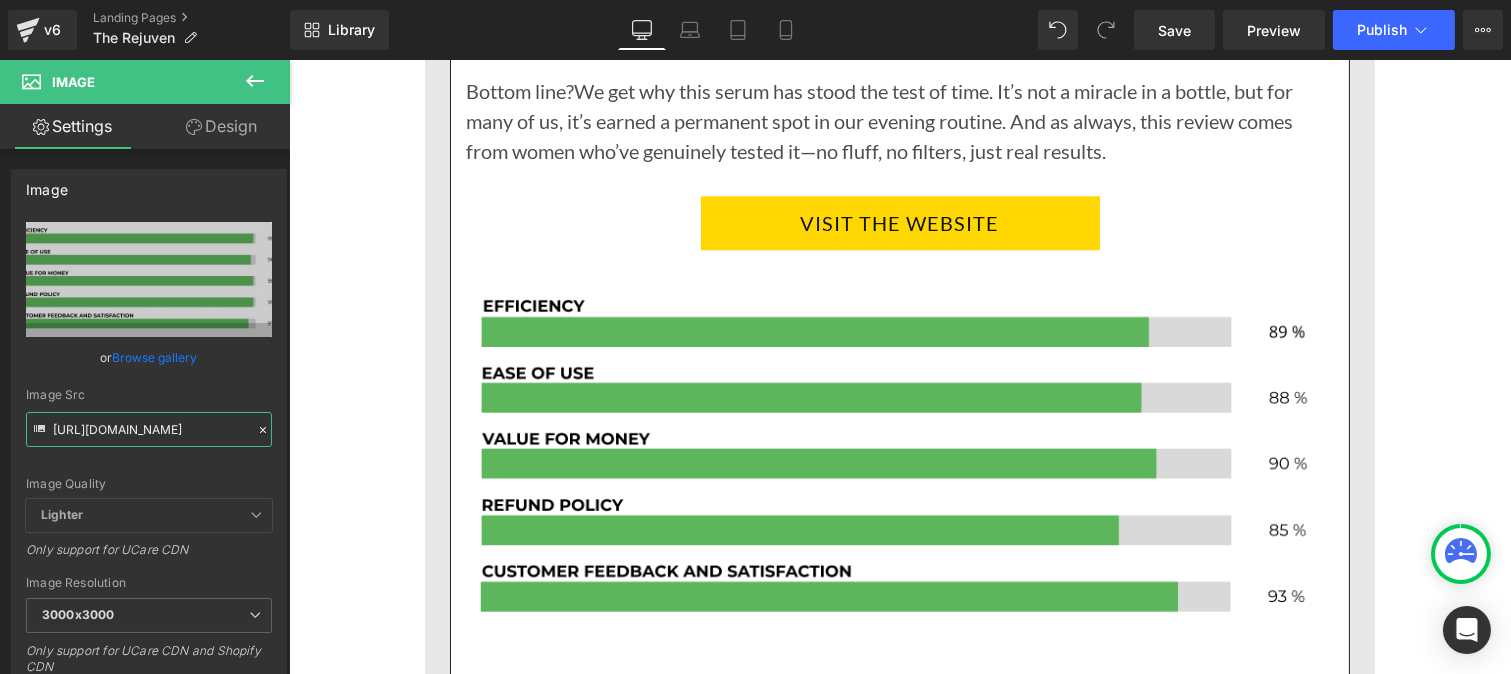 type on "[URL][DOMAIN_NAME]" 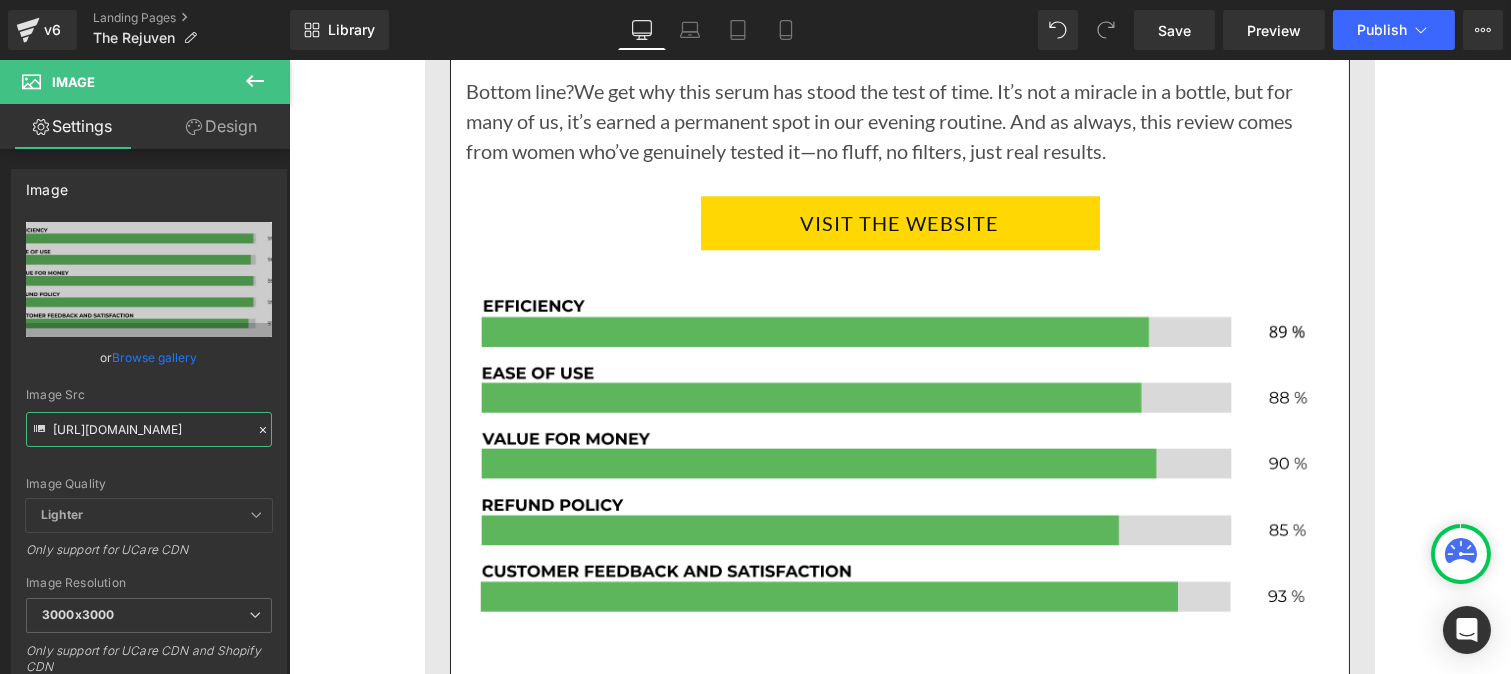 scroll, scrollTop: 0, scrollLeft: 0, axis: both 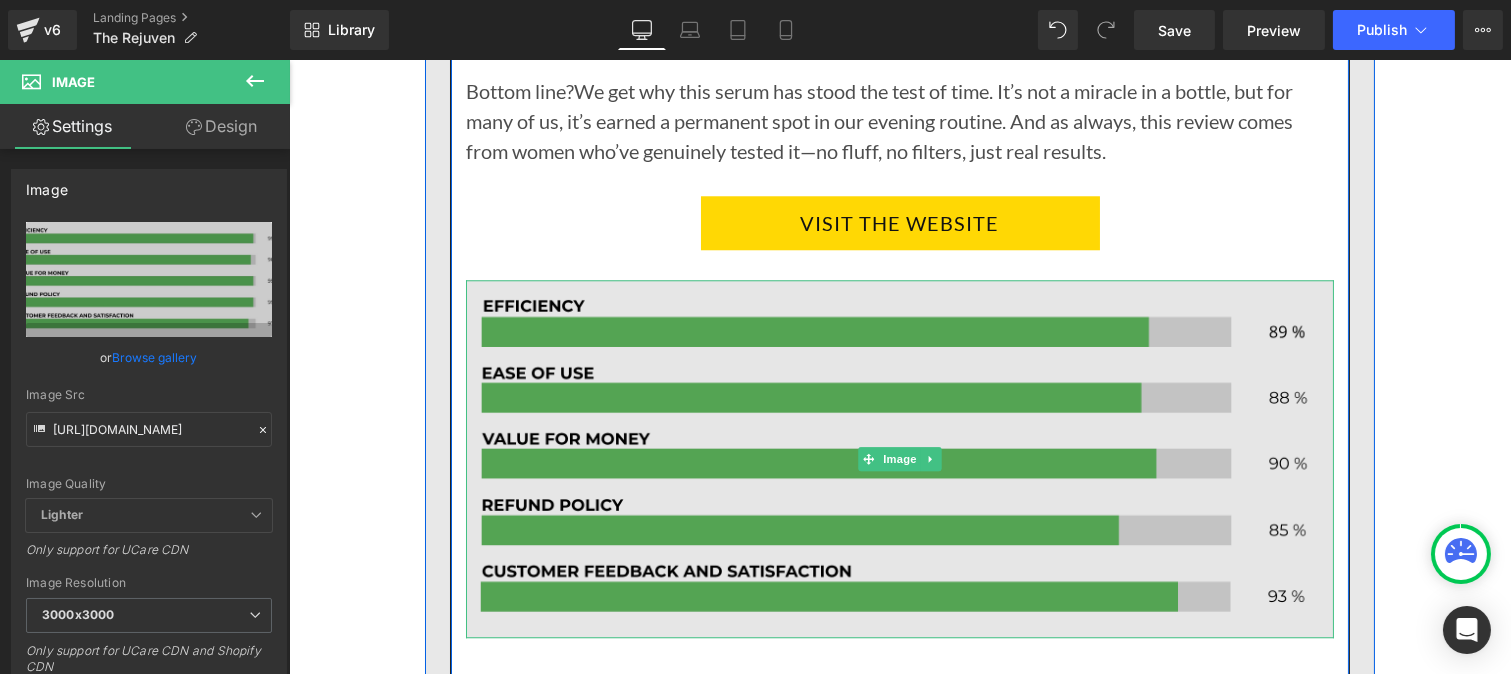 click at bounding box center (899, 459) 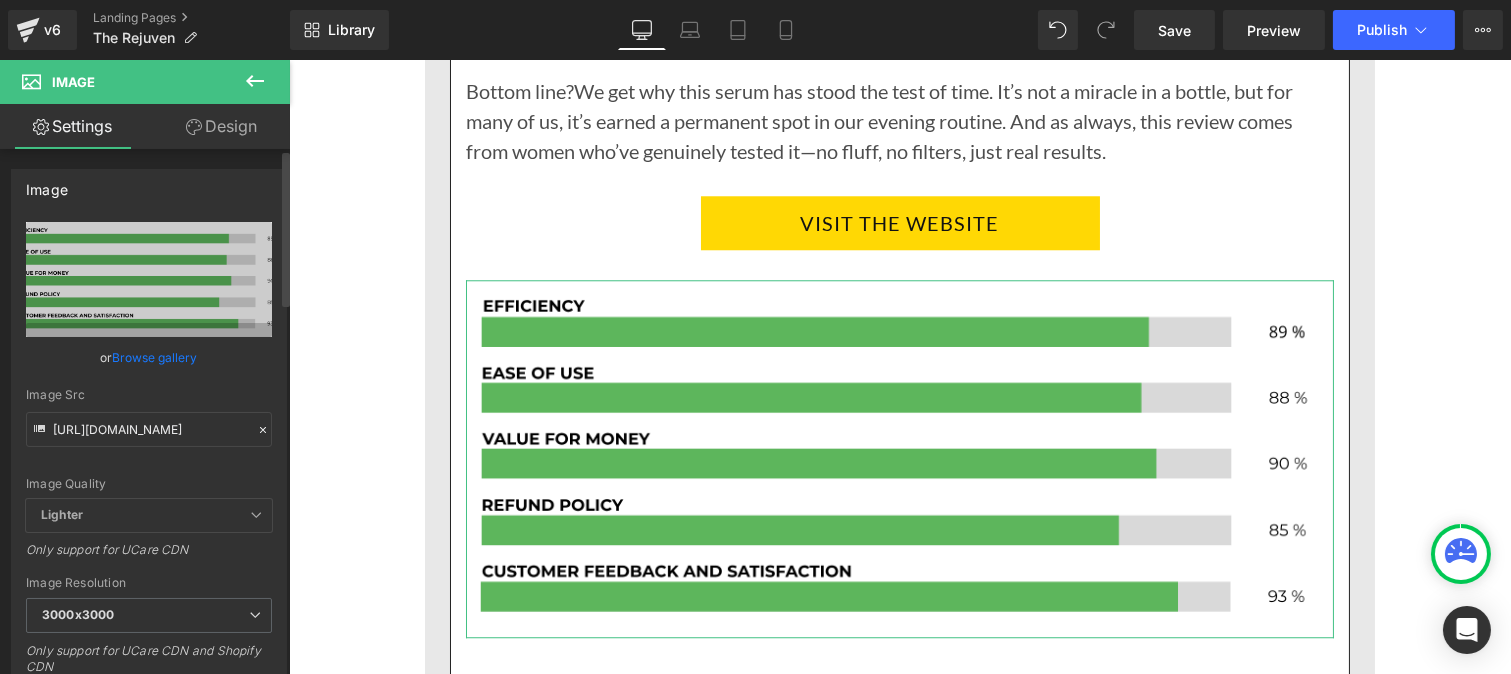 click 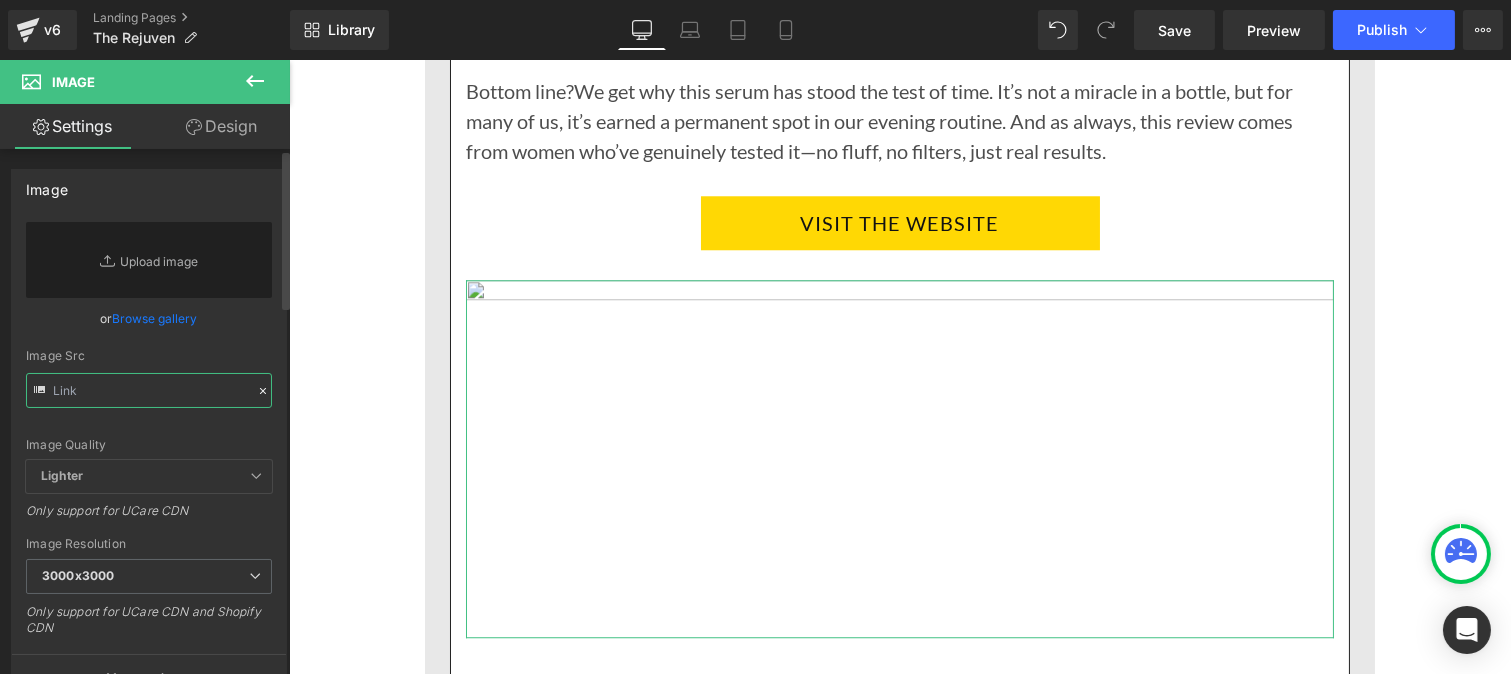 click at bounding box center (149, 390) 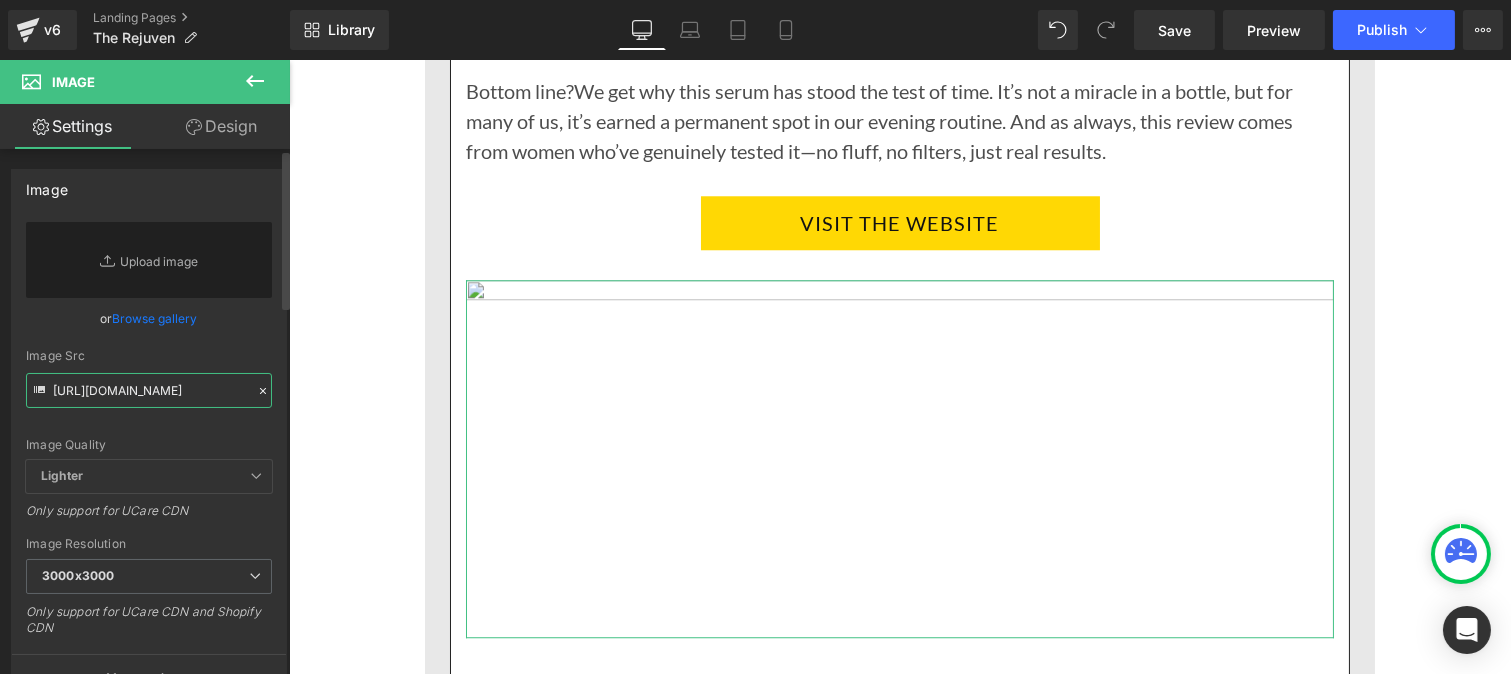 scroll, scrollTop: 0, scrollLeft: 415, axis: horizontal 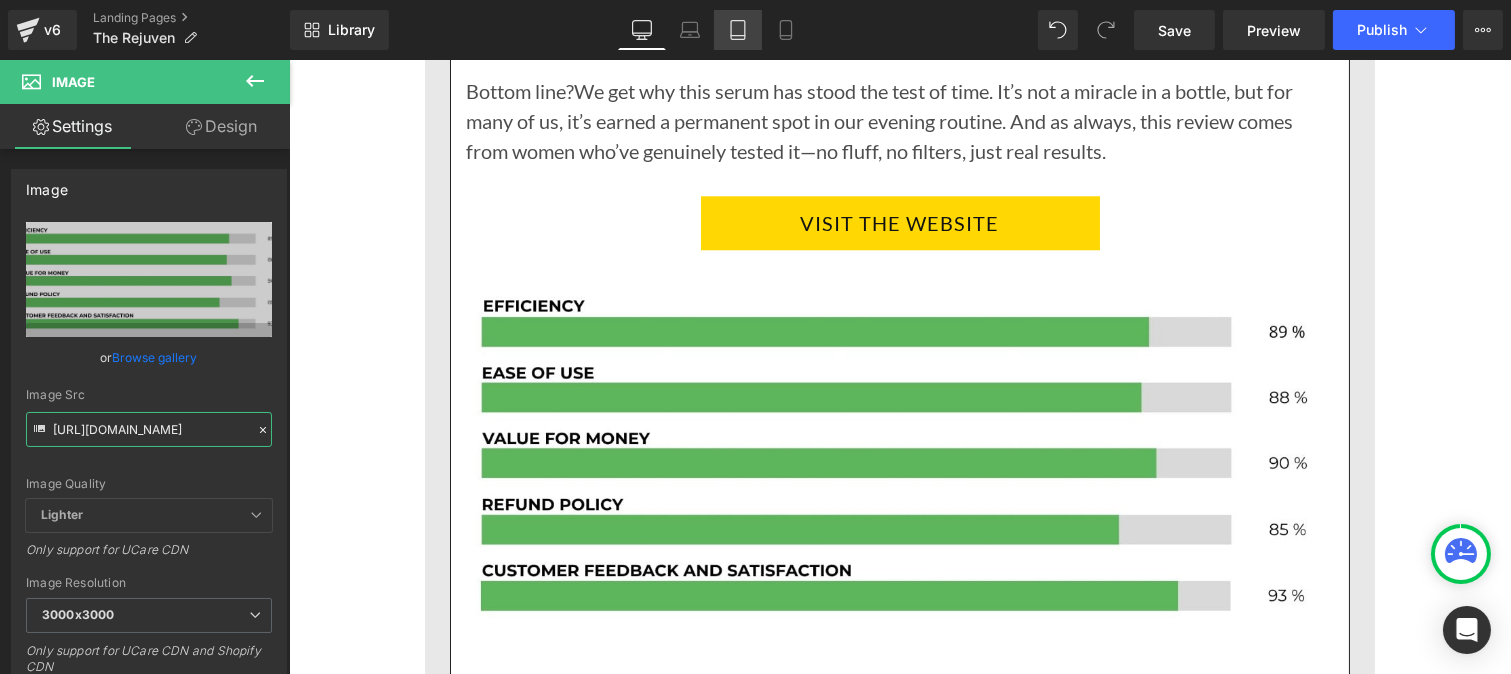 type on "[URL][DOMAIN_NAME]" 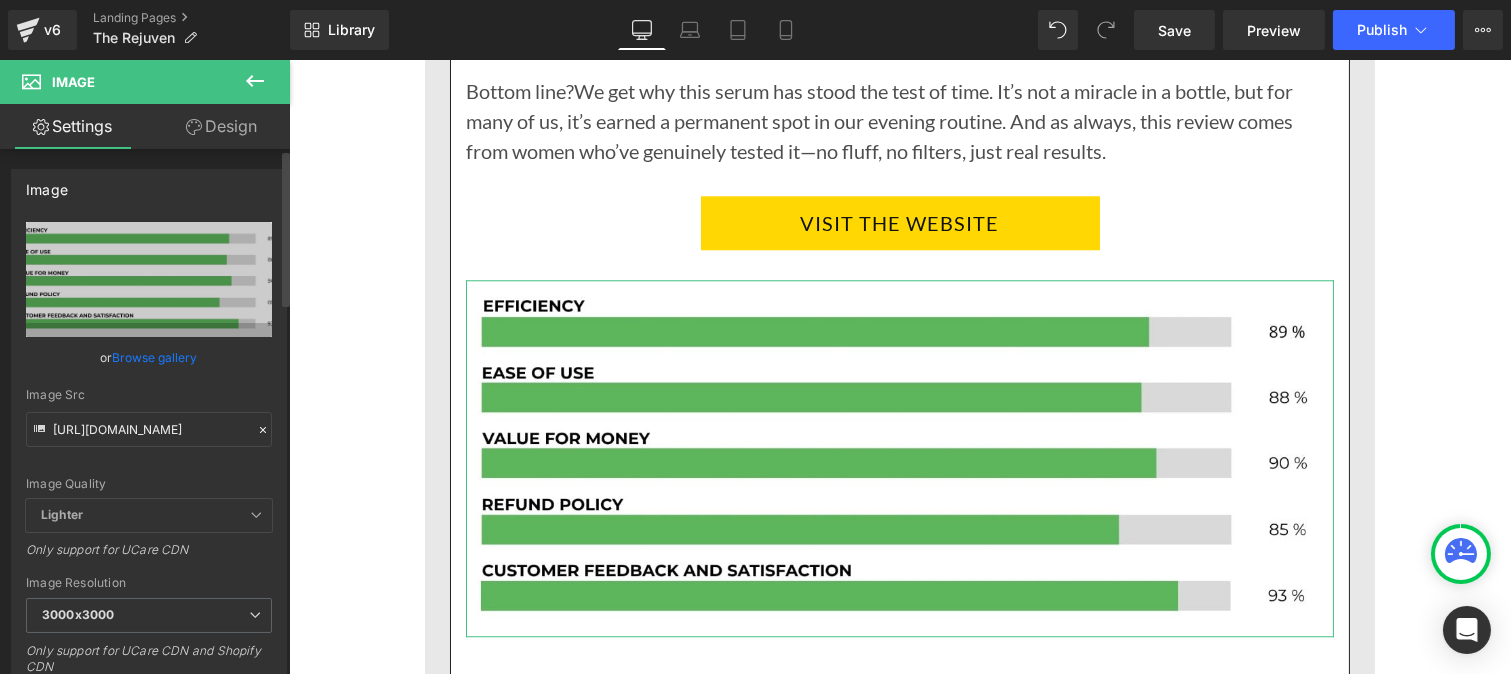 click 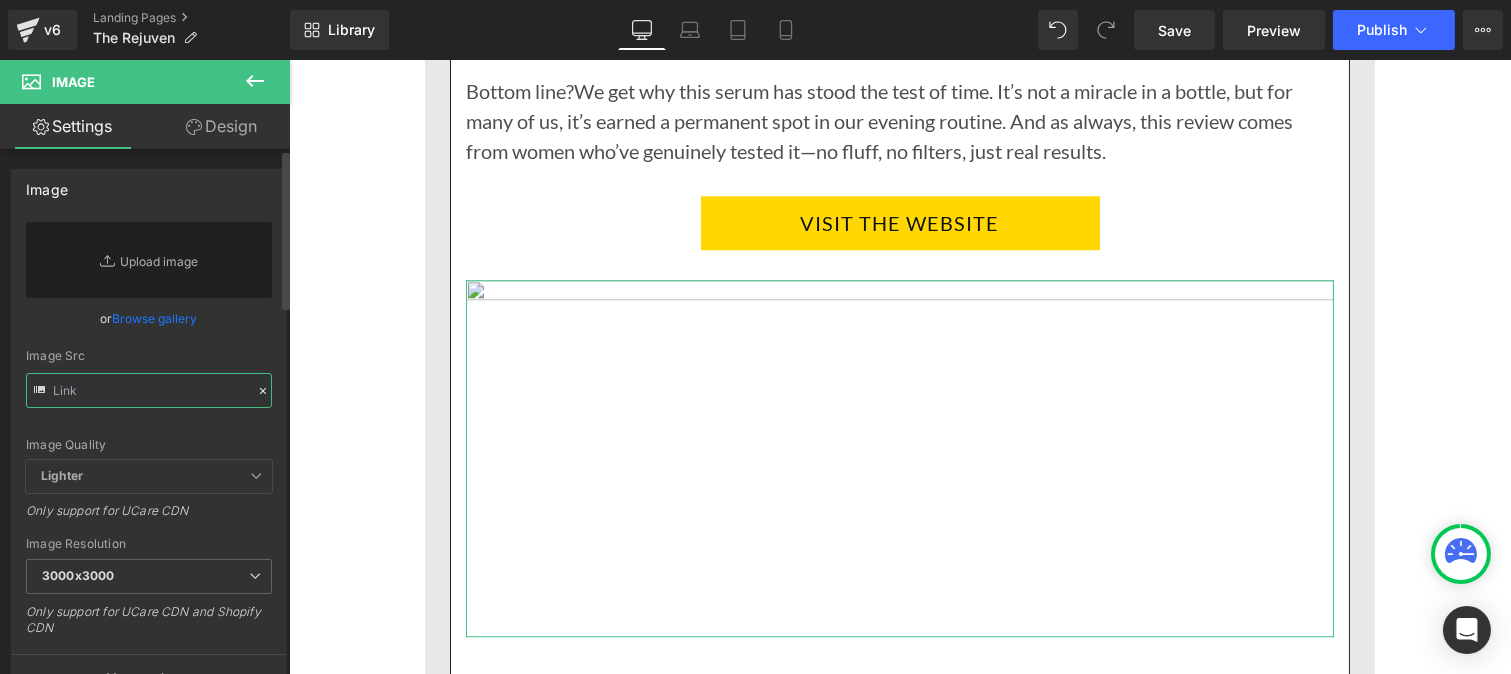 click at bounding box center (149, 390) 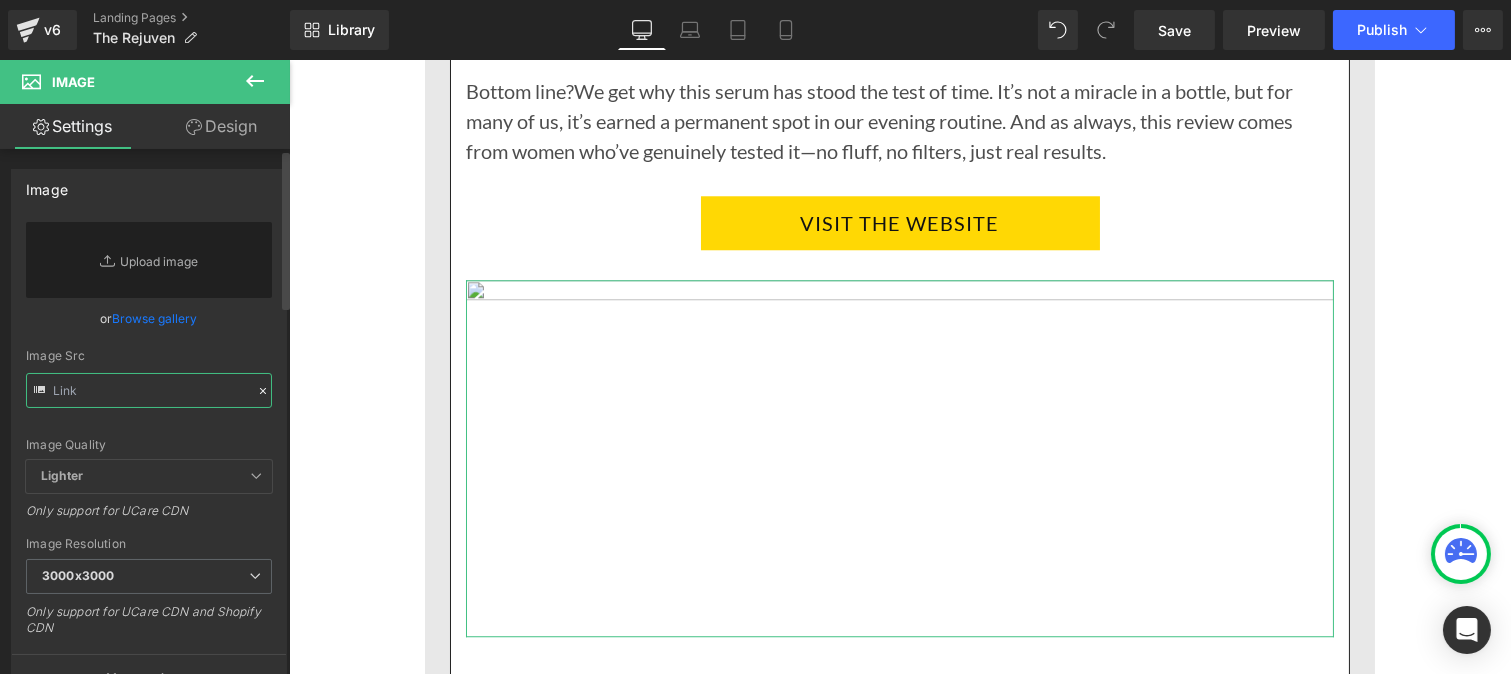 paste on "[URL][DOMAIN_NAME]" 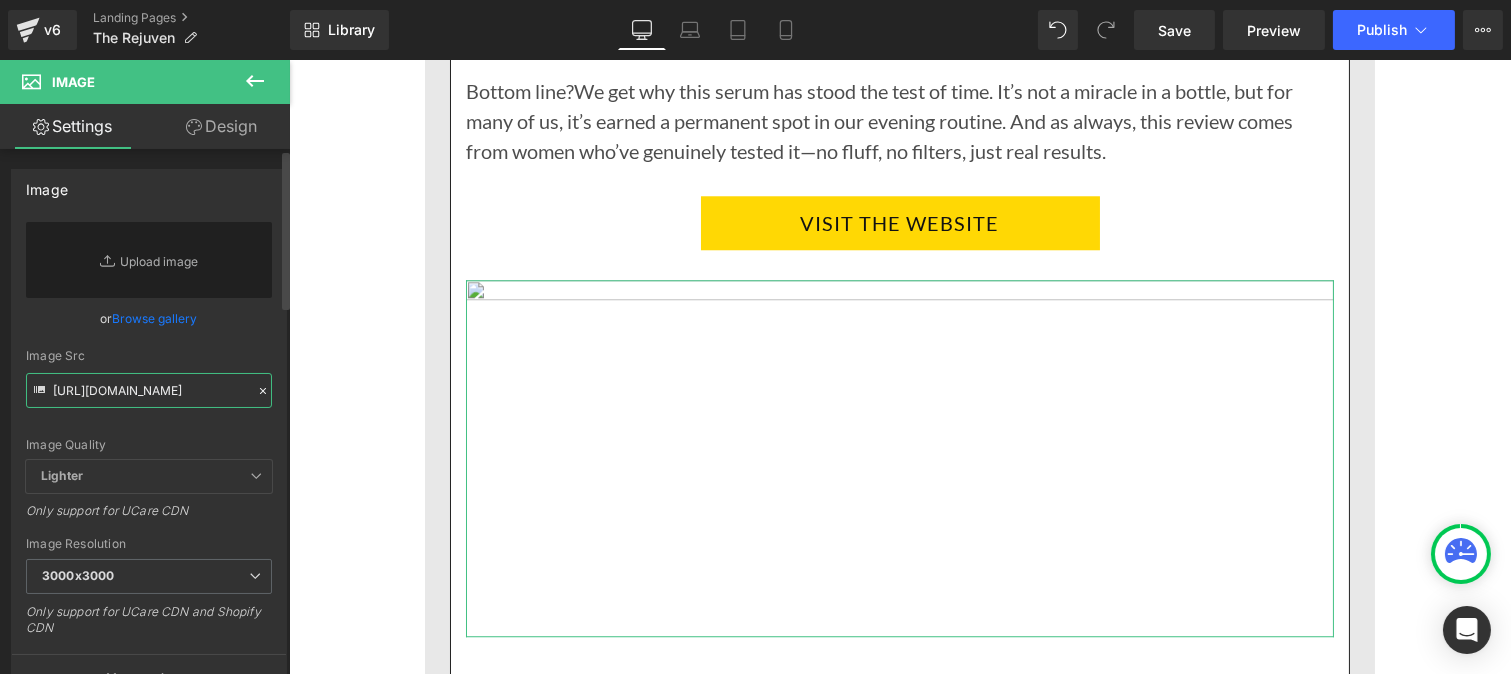 scroll, scrollTop: 0, scrollLeft: 414, axis: horizontal 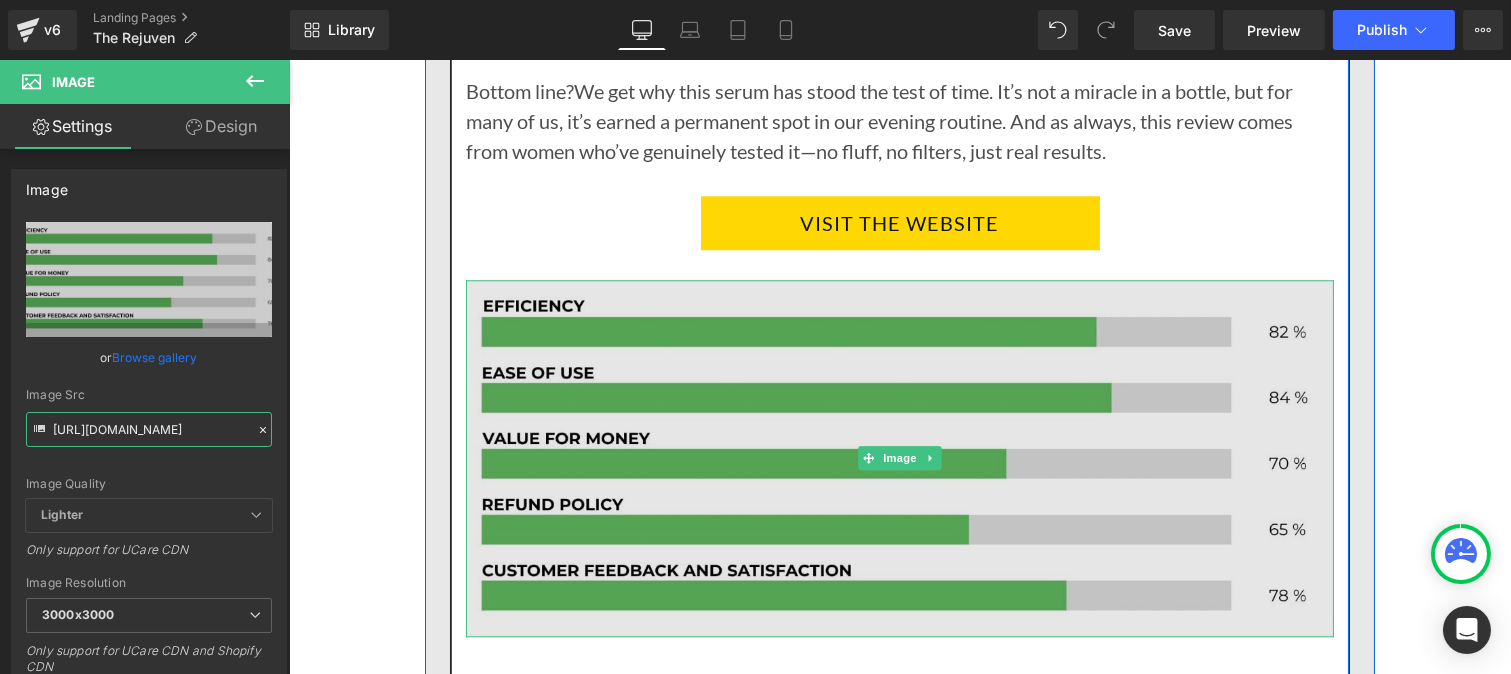 type on "[URL][DOMAIN_NAME]" 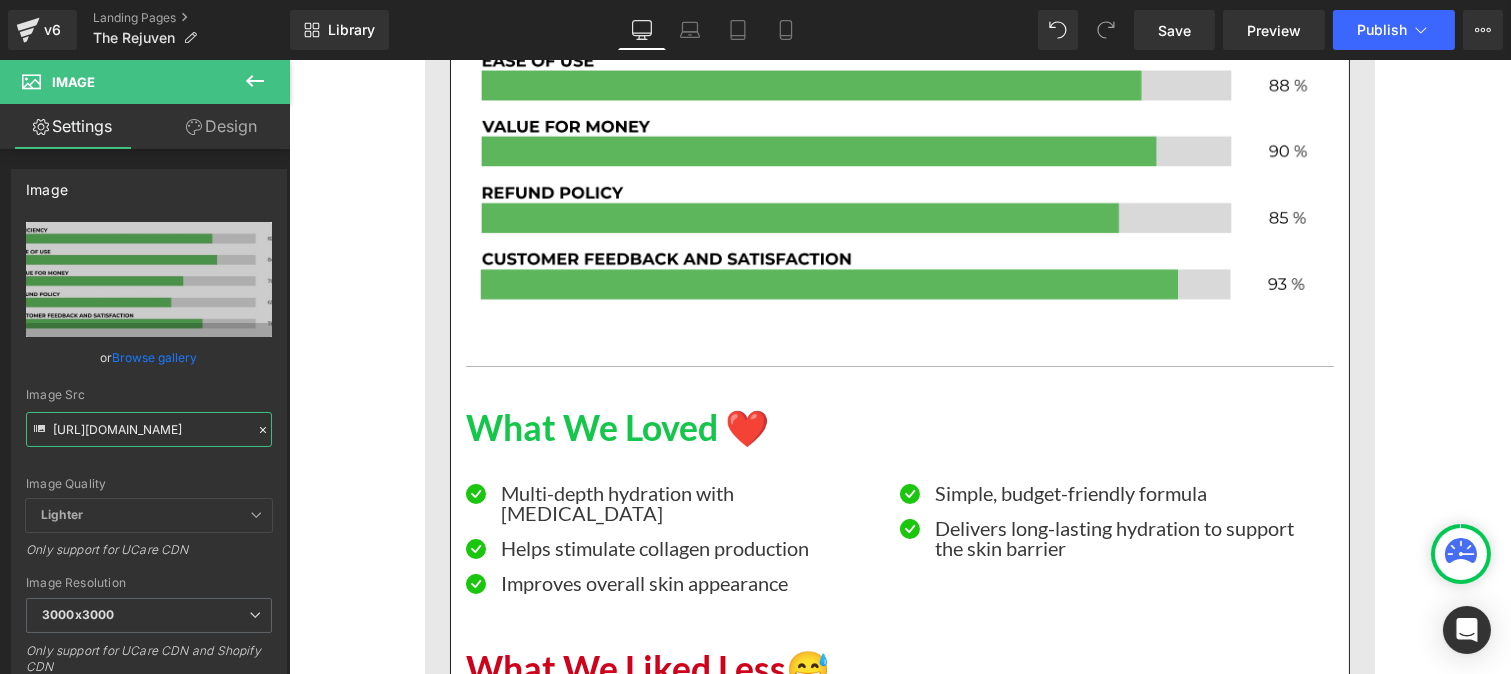 scroll, scrollTop: 13021, scrollLeft: 0, axis: vertical 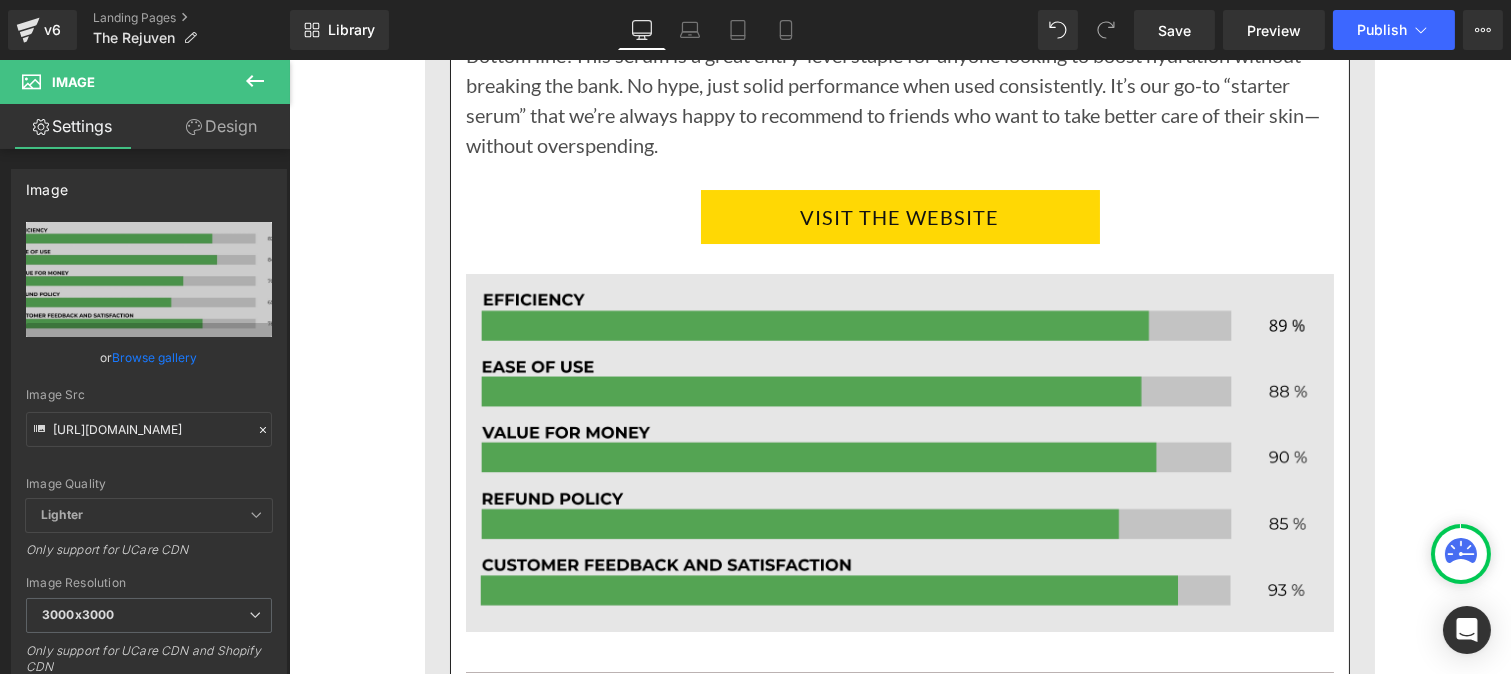 click at bounding box center [899, 453] 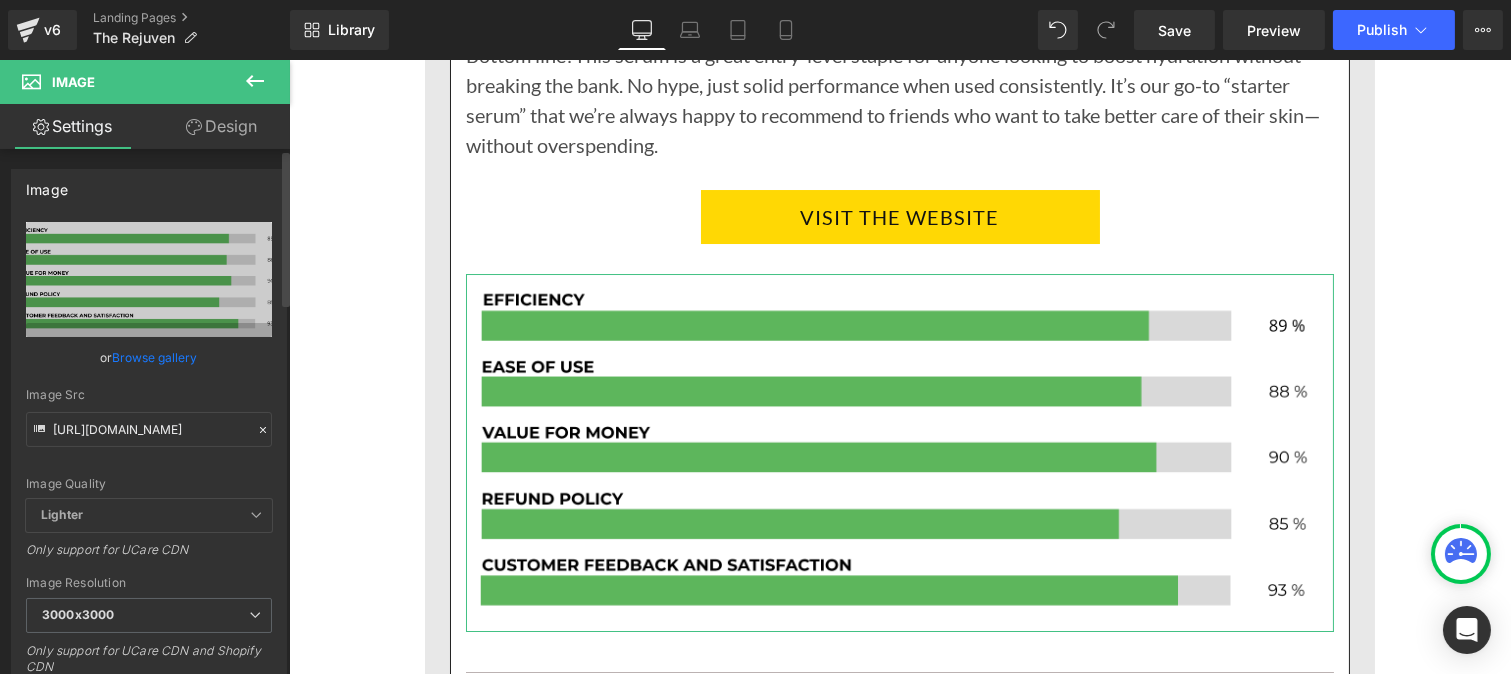click 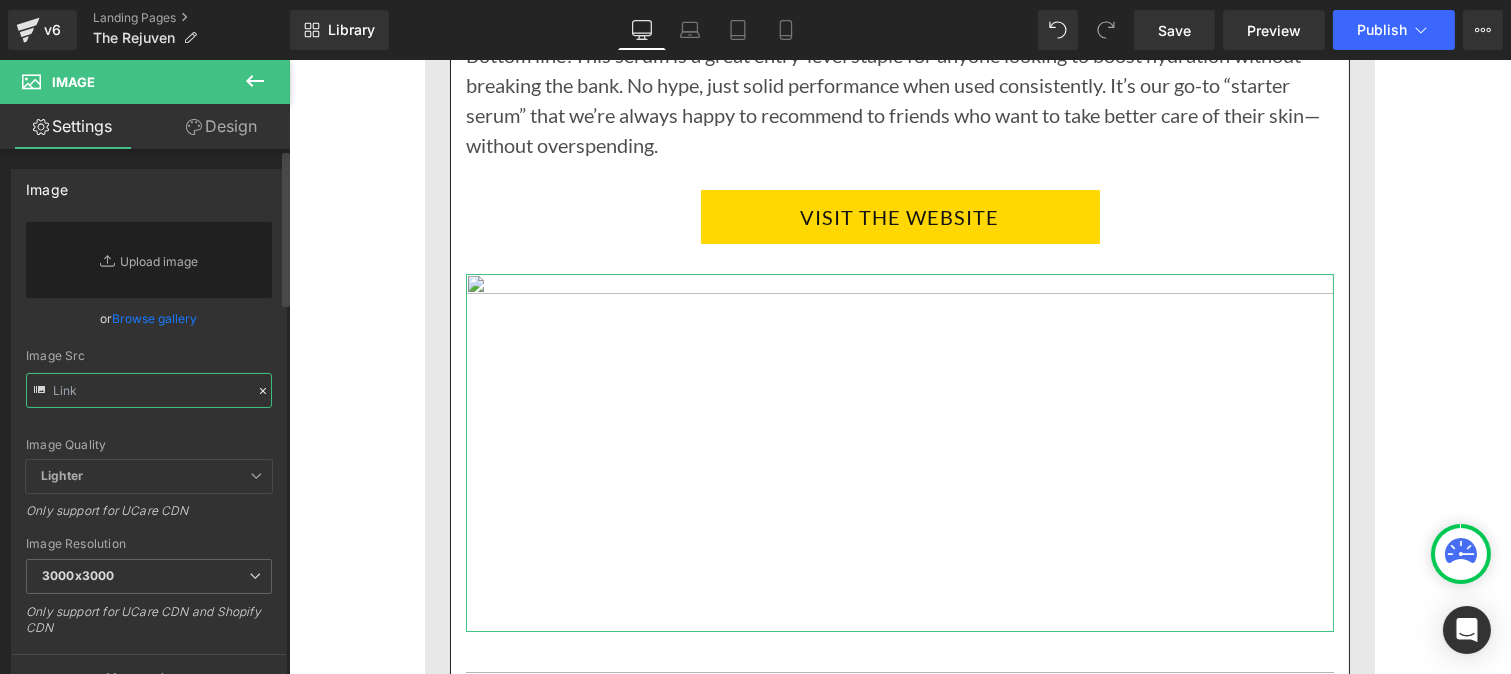 click at bounding box center [149, 390] 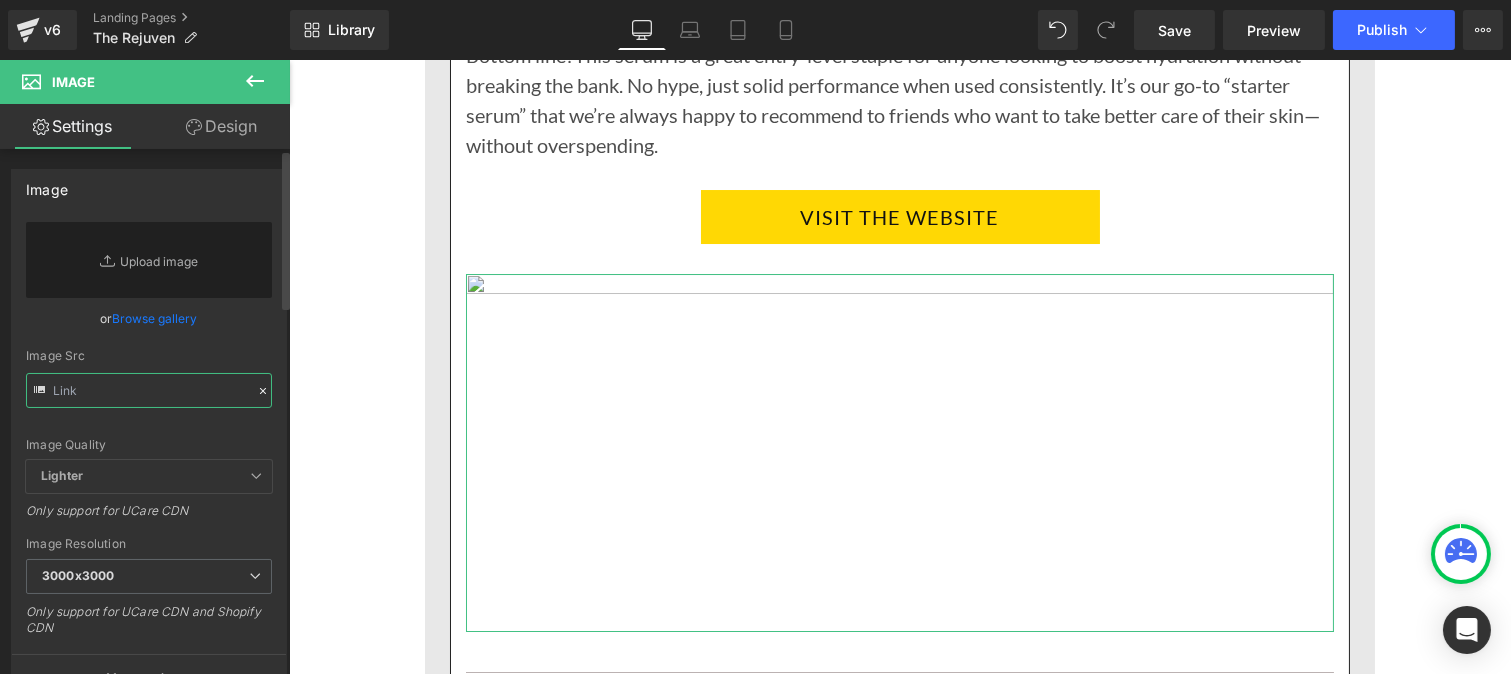 paste on "[URL][DOMAIN_NAME]" 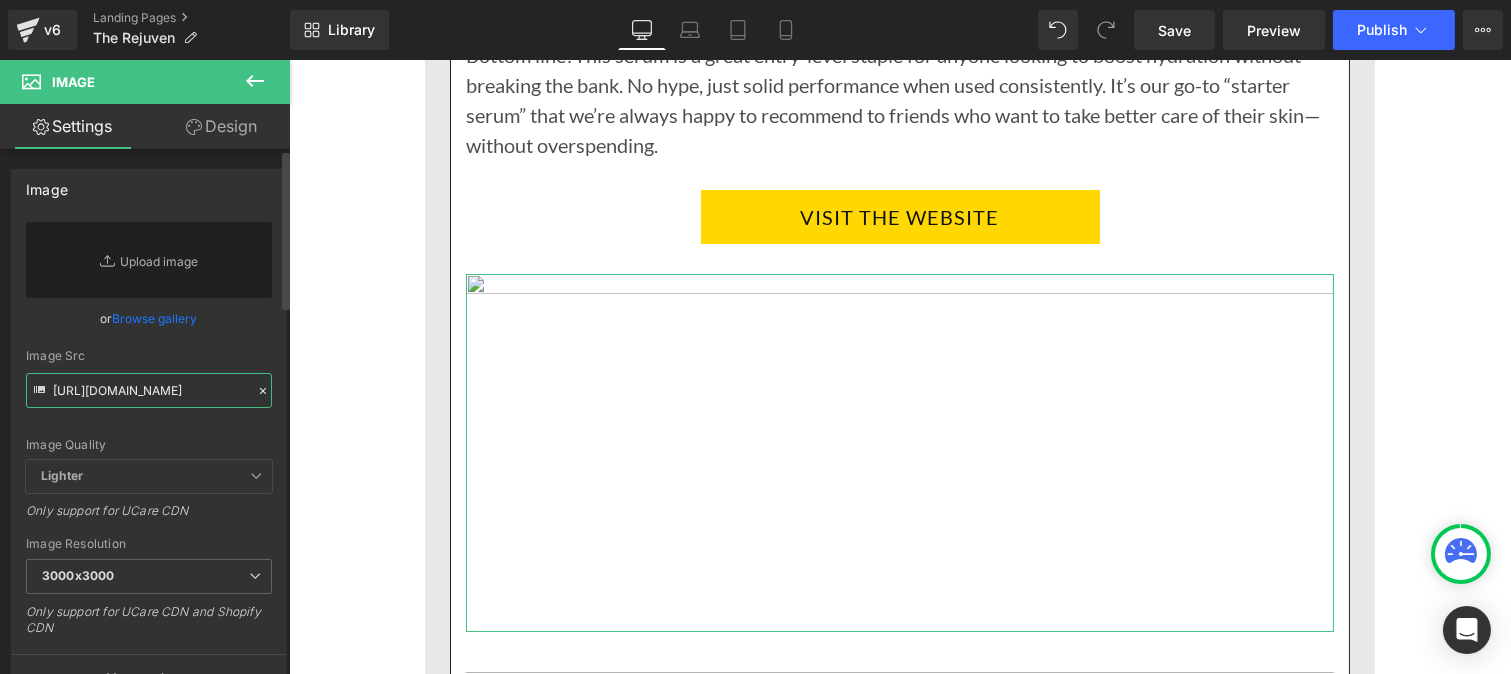 scroll, scrollTop: 0, scrollLeft: 414, axis: horizontal 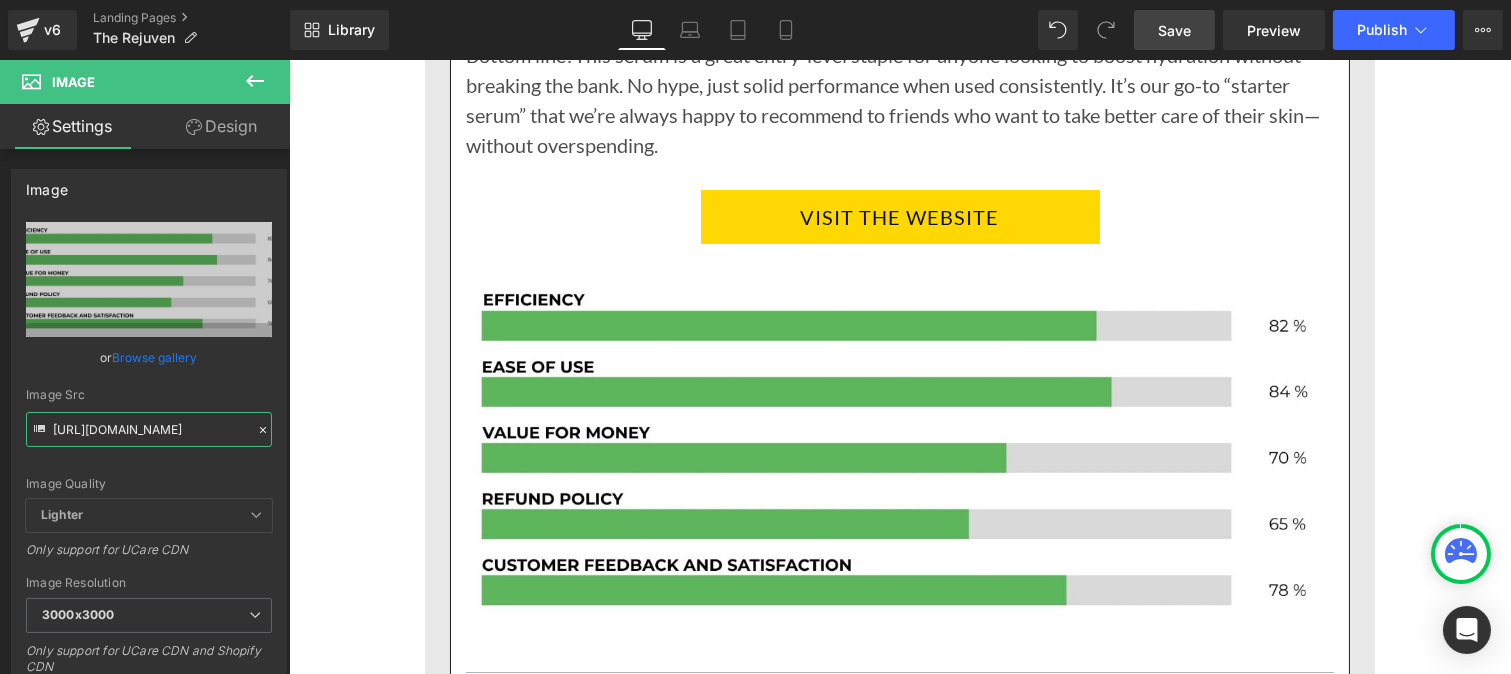 type on "[URL][DOMAIN_NAME]" 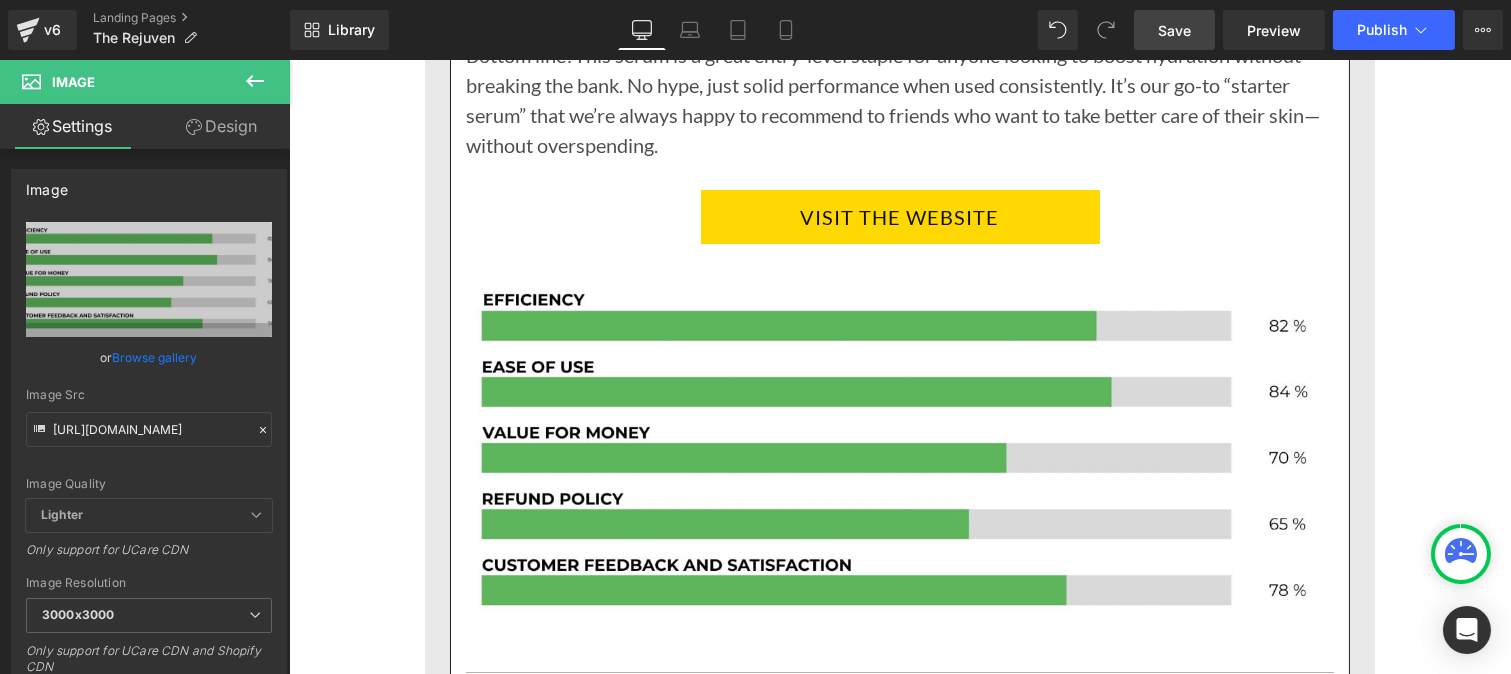 click on "Save" at bounding box center (1174, 30) 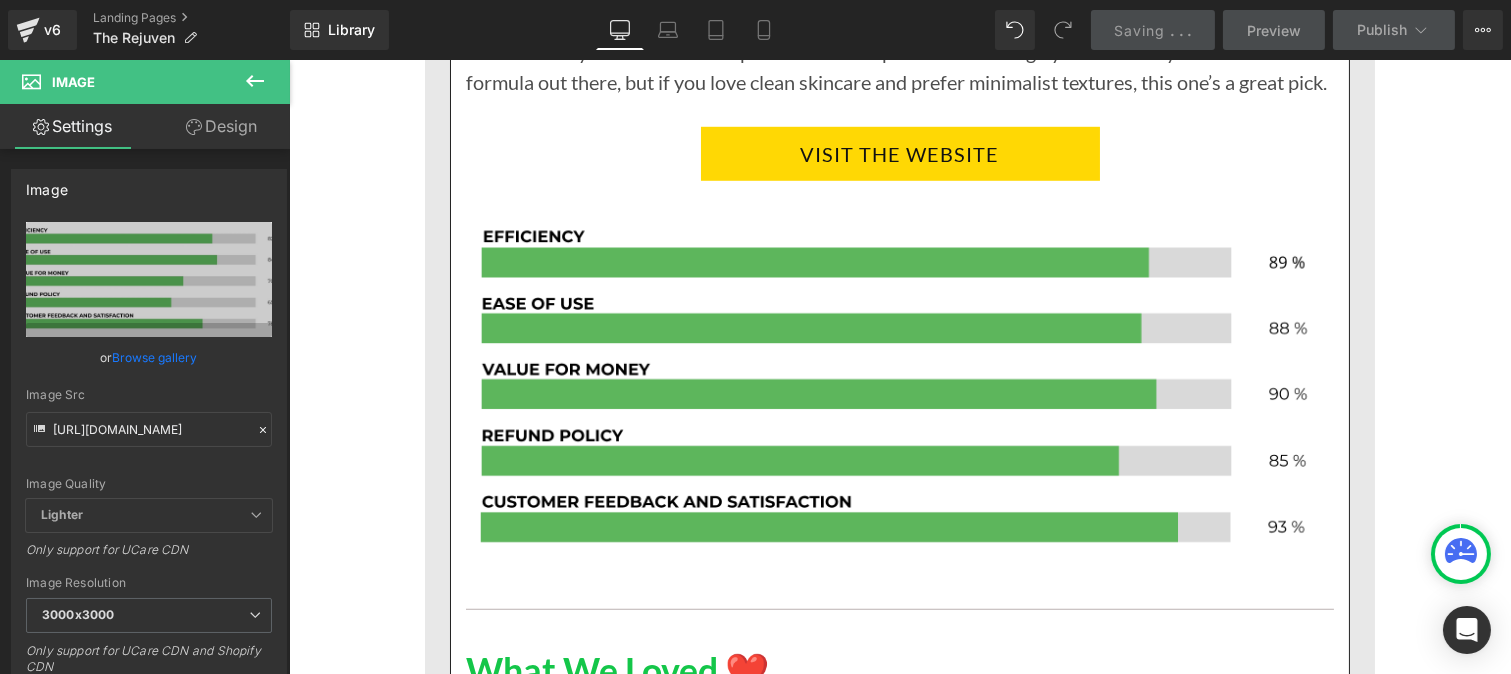 scroll, scrollTop: 16358, scrollLeft: 0, axis: vertical 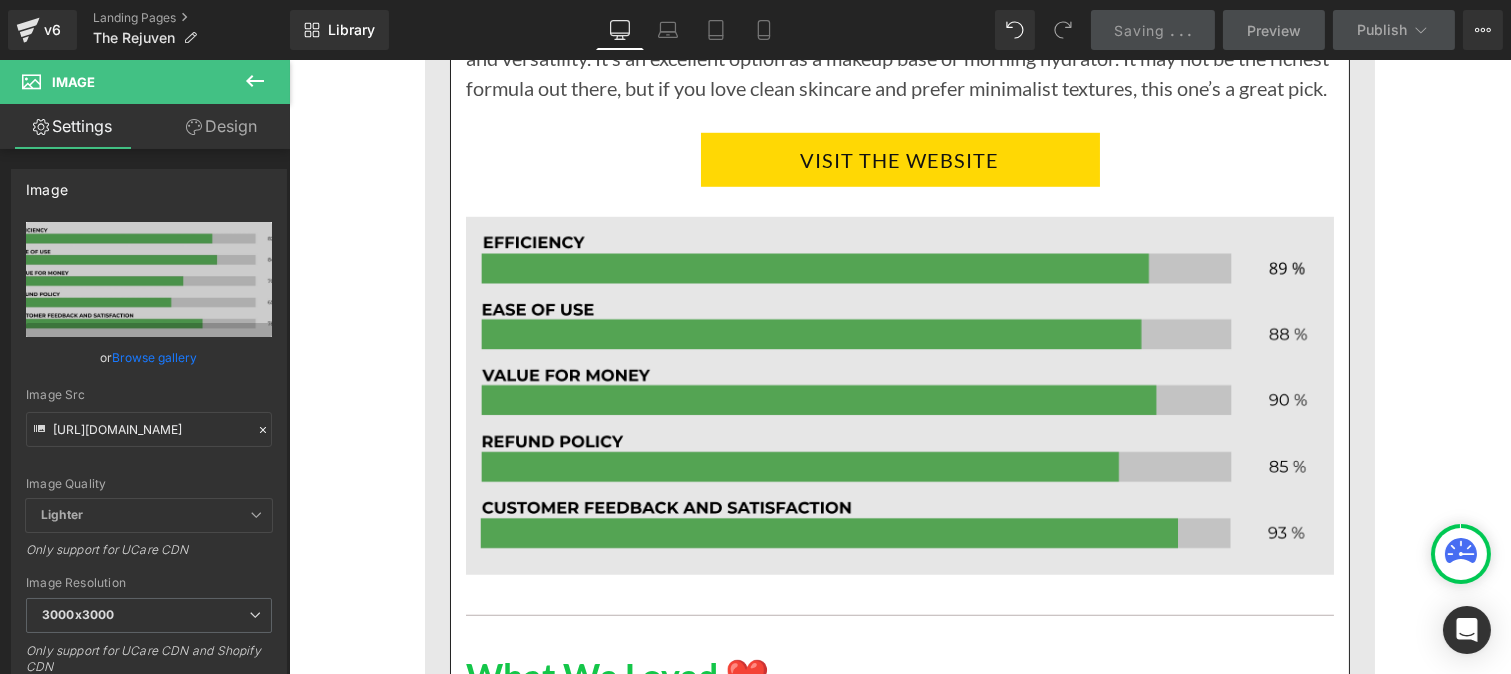 click on "Image" at bounding box center [899, 396] 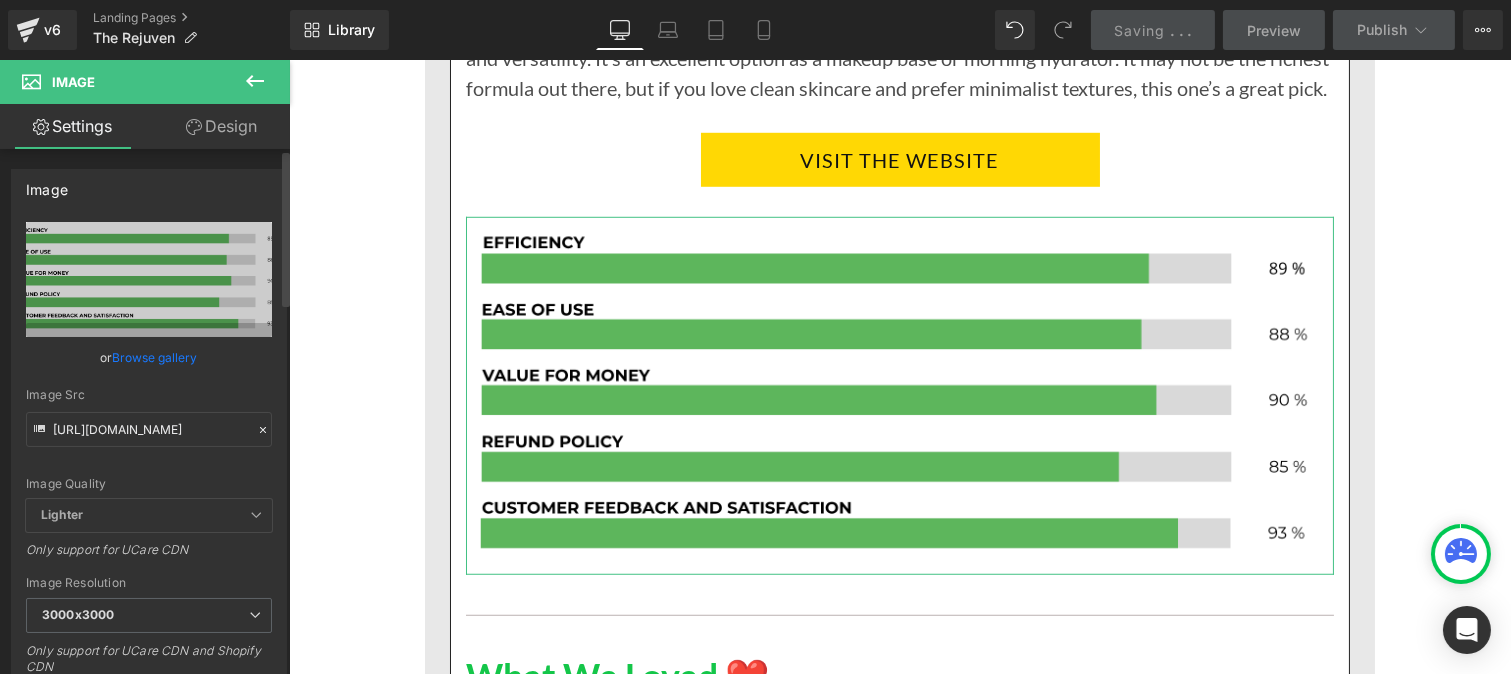 click 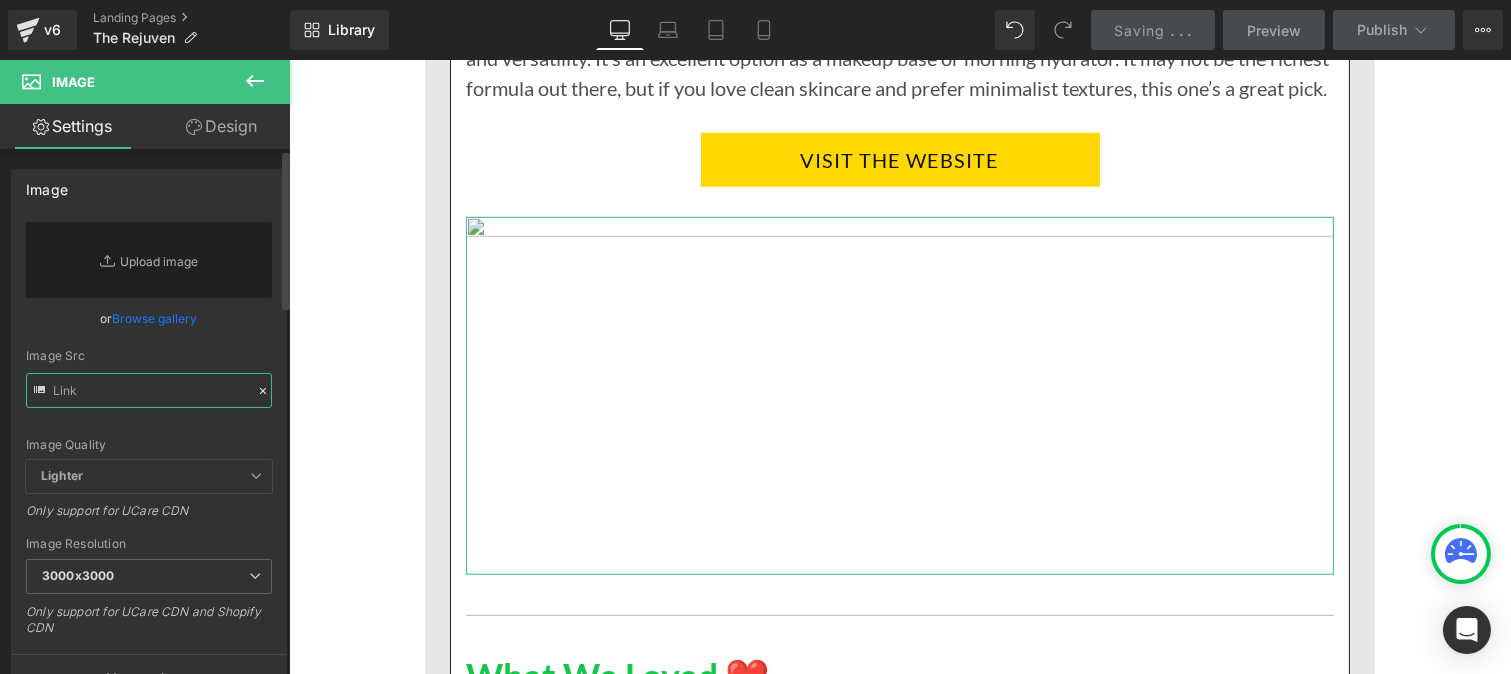 click at bounding box center (149, 390) 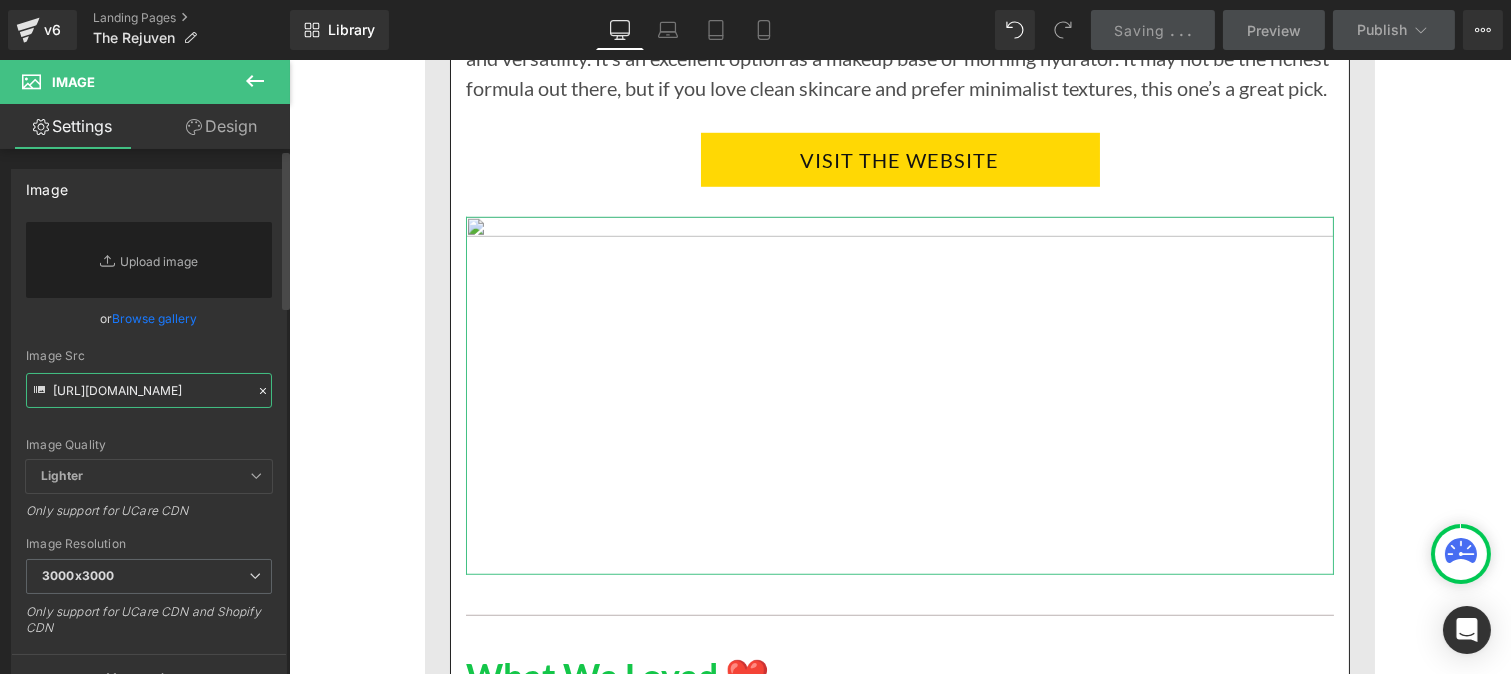 scroll, scrollTop: 0, scrollLeft: 414, axis: horizontal 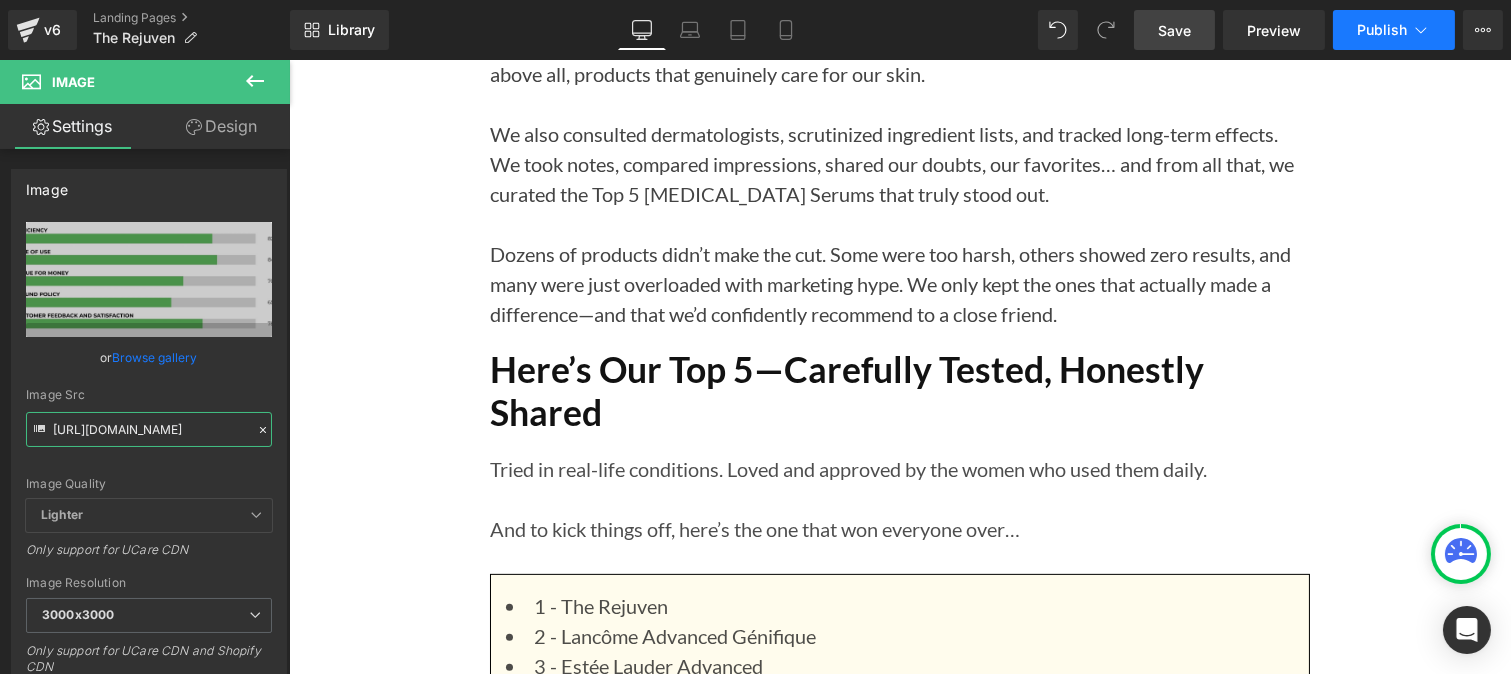 type on "[URL][DOMAIN_NAME]" 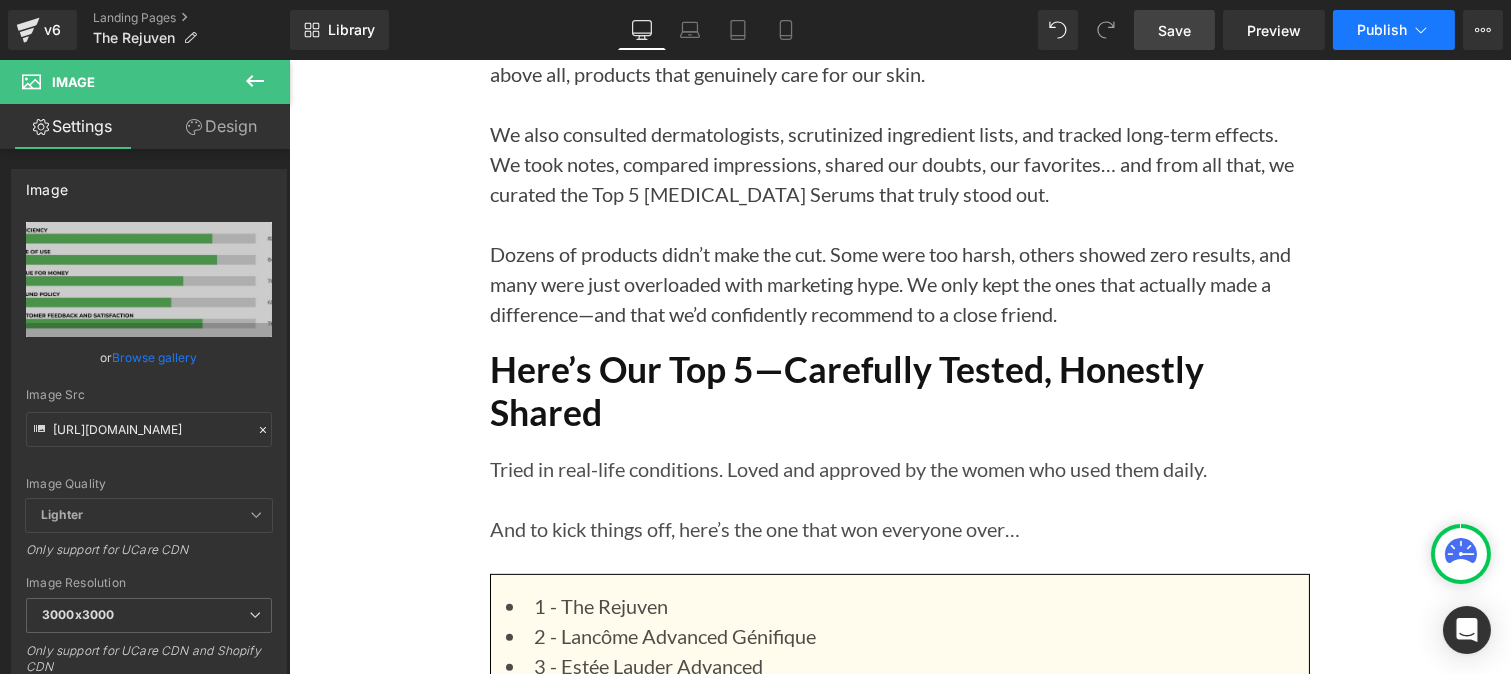 click on "Publish" at bounding box center [1382, 30] 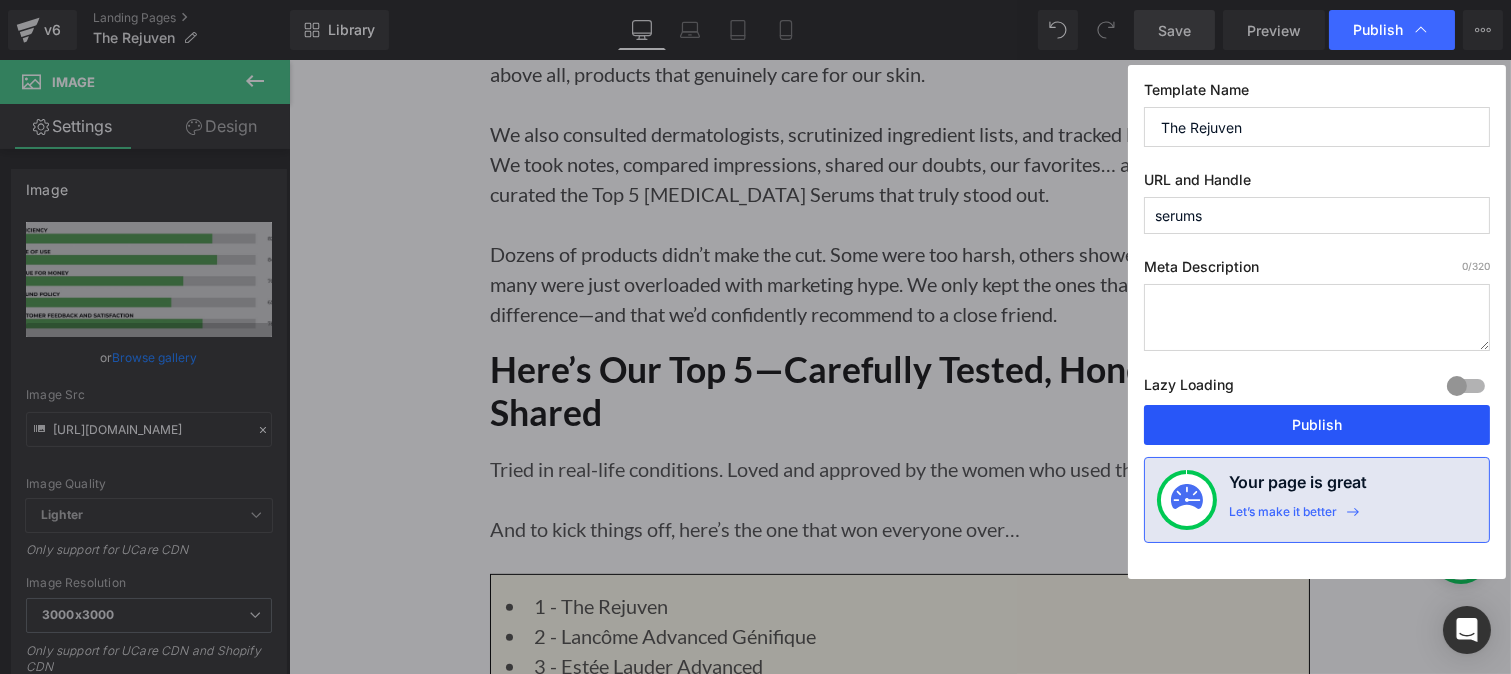 click on "Publish" at bounding box center [1317, 425] 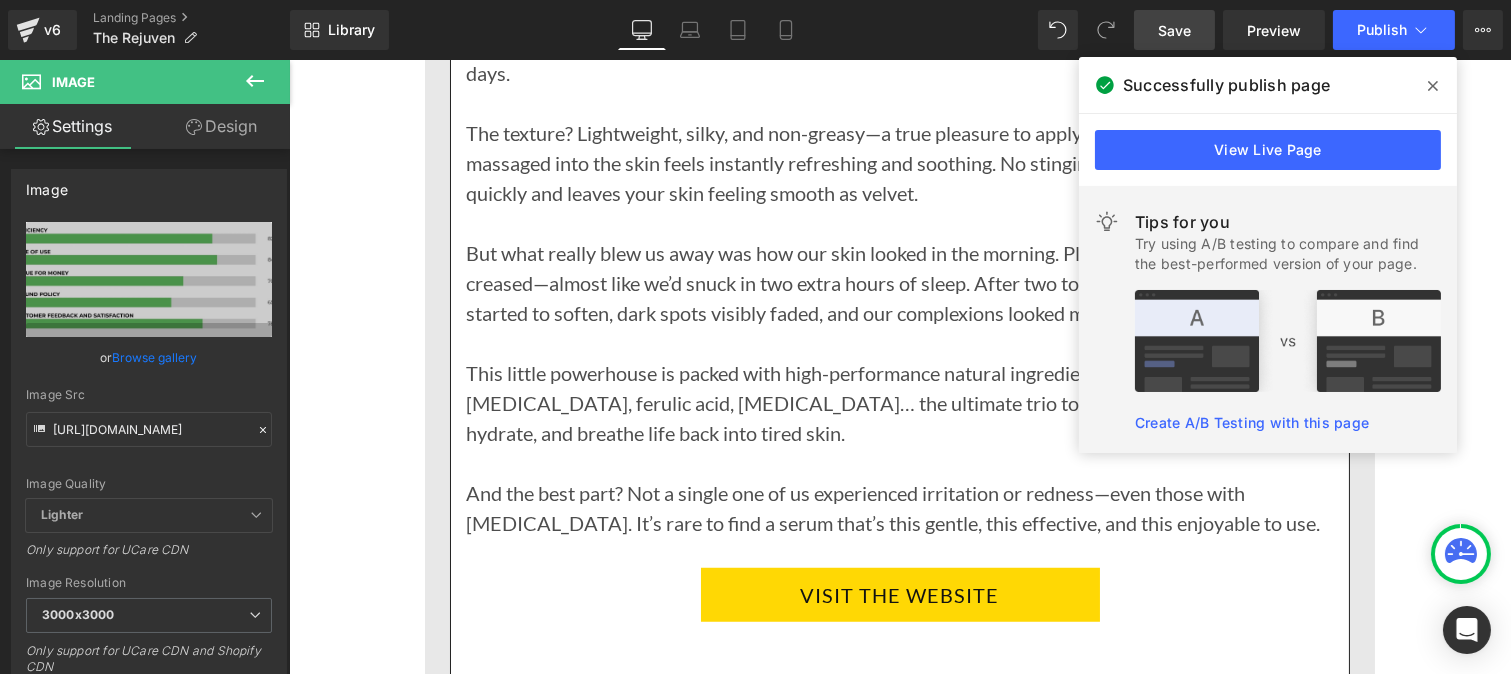 scroll, scrollTop: 3116, scrollLeft: 0, axis: vertical 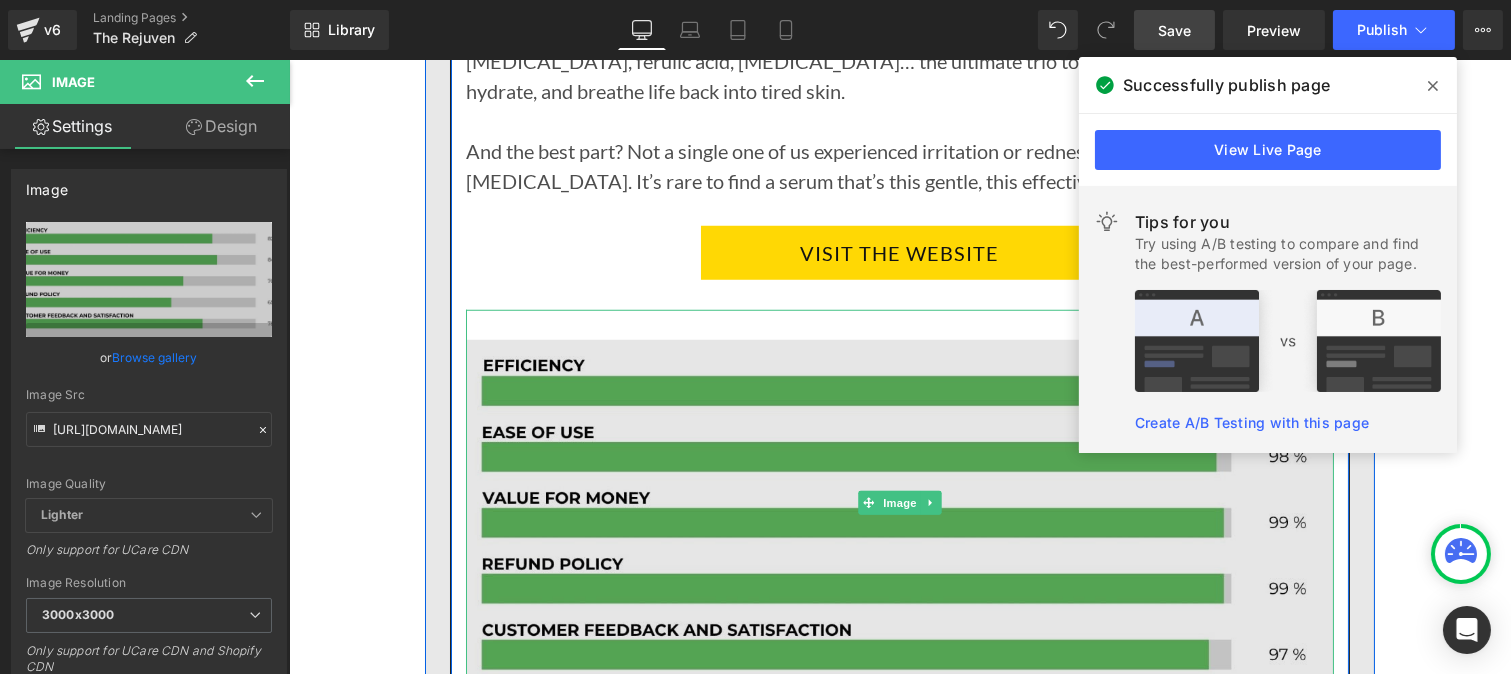 click at bounding box center (899, 503) 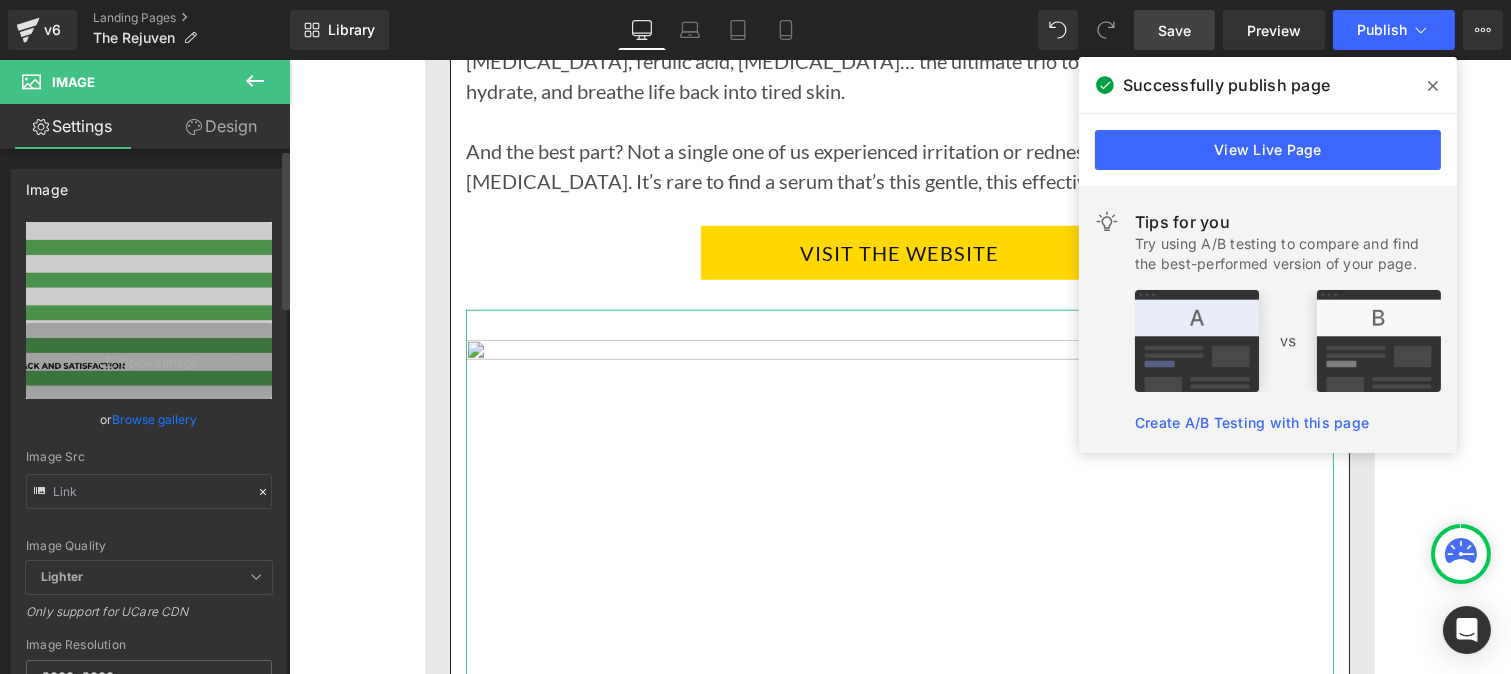 type on "[URL][DOMAIN_NAME]" 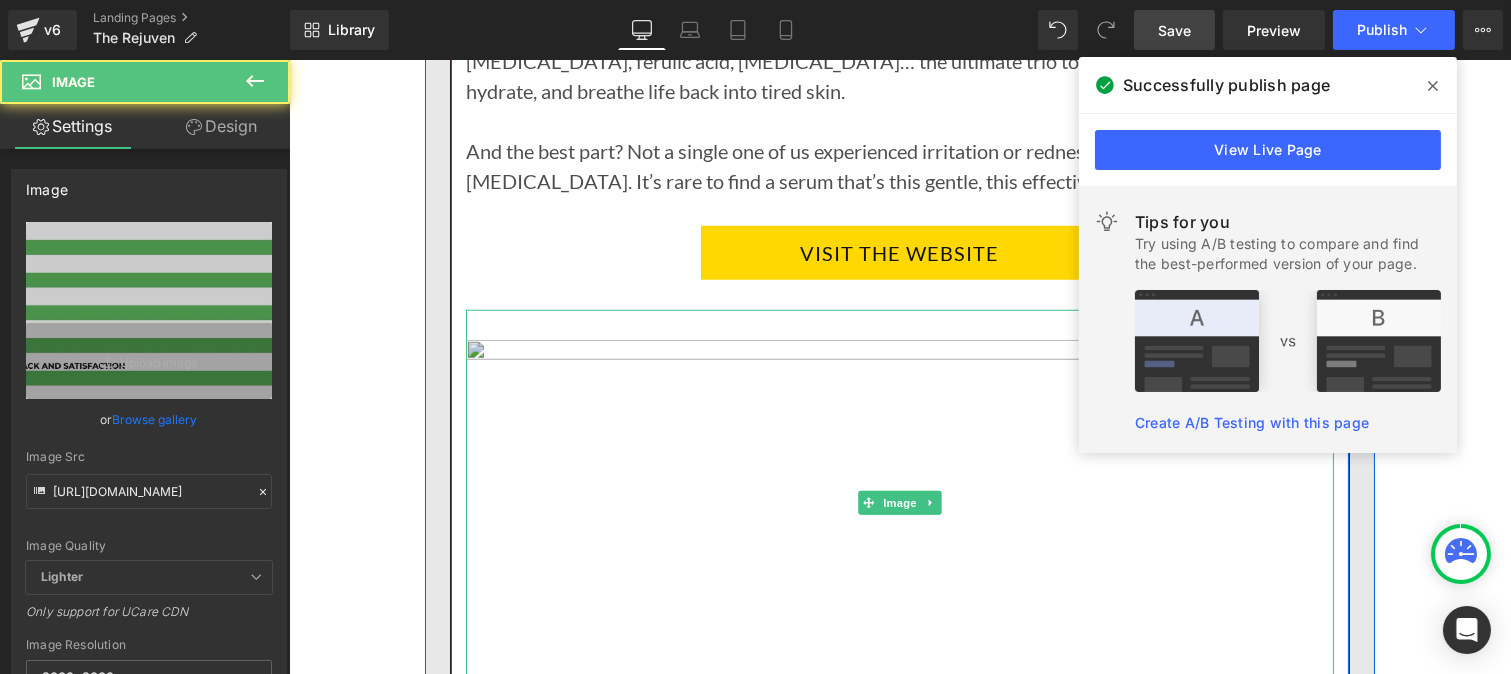 click at bounding box center [899, 503] 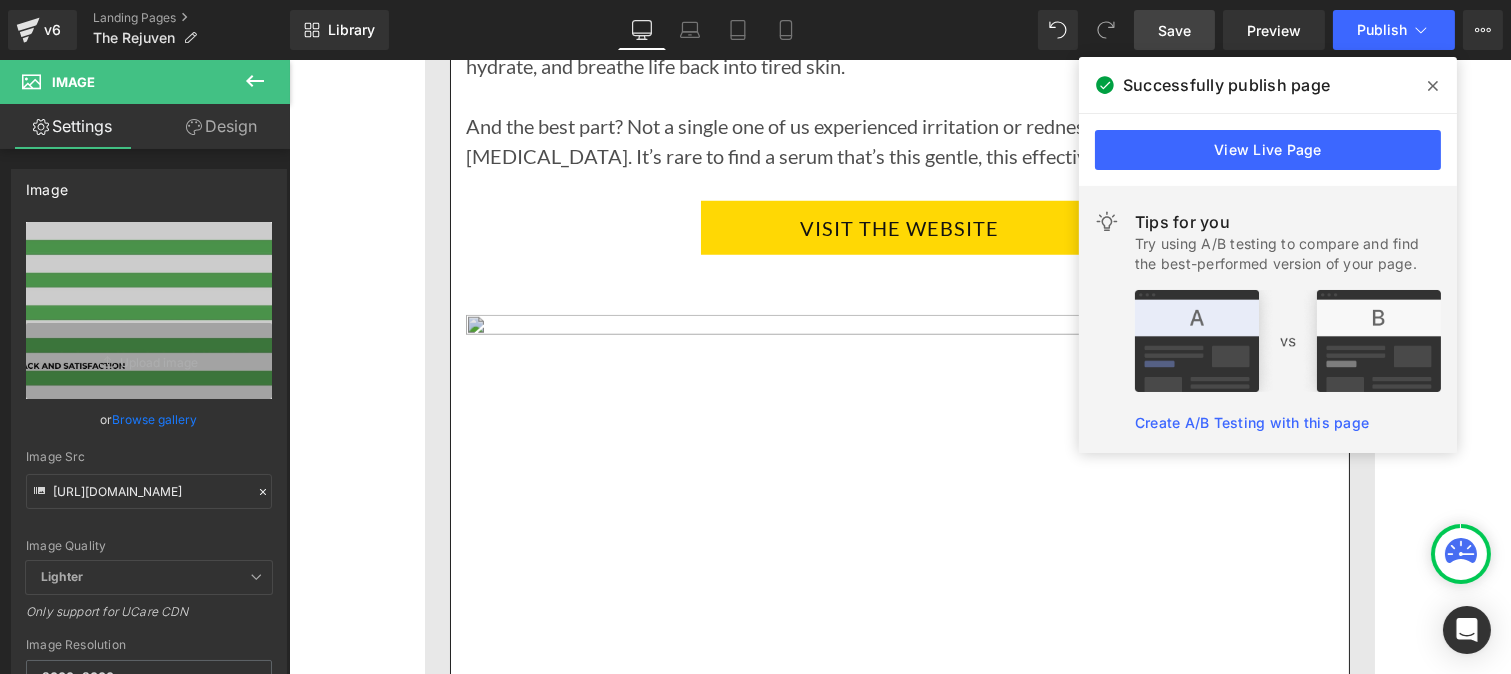 scroll, scrollTop: 3142, scrollLeft: 0, axis: vertical 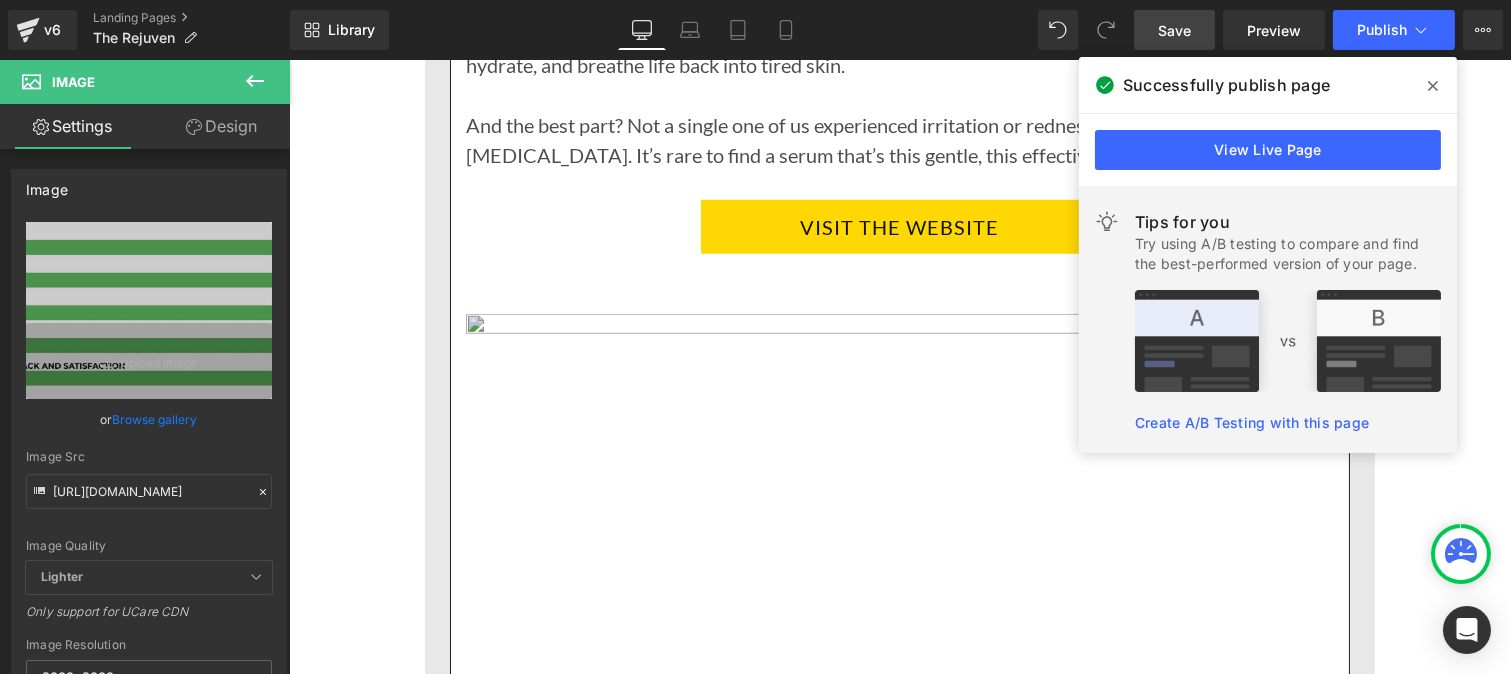 click at bounding box center (899, 477) 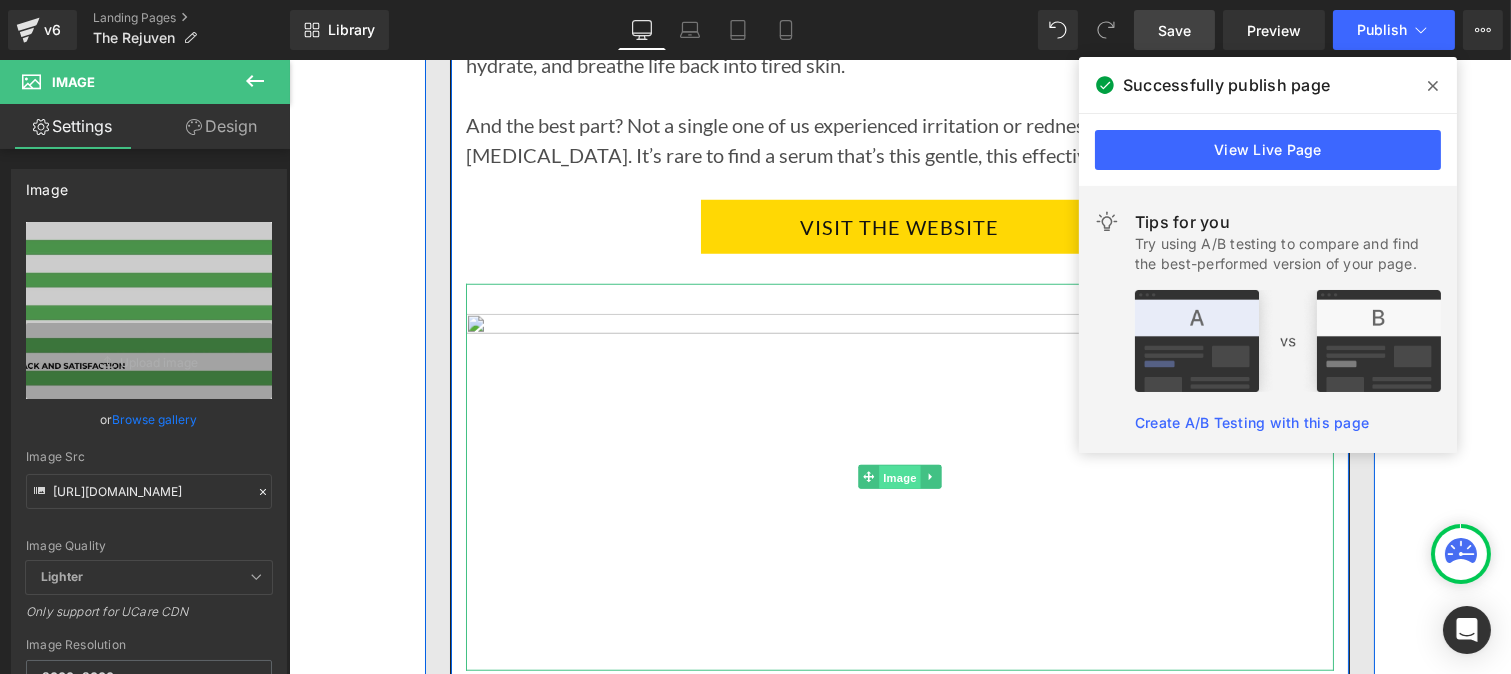 click on "Image" at bounding box center [899, 478] 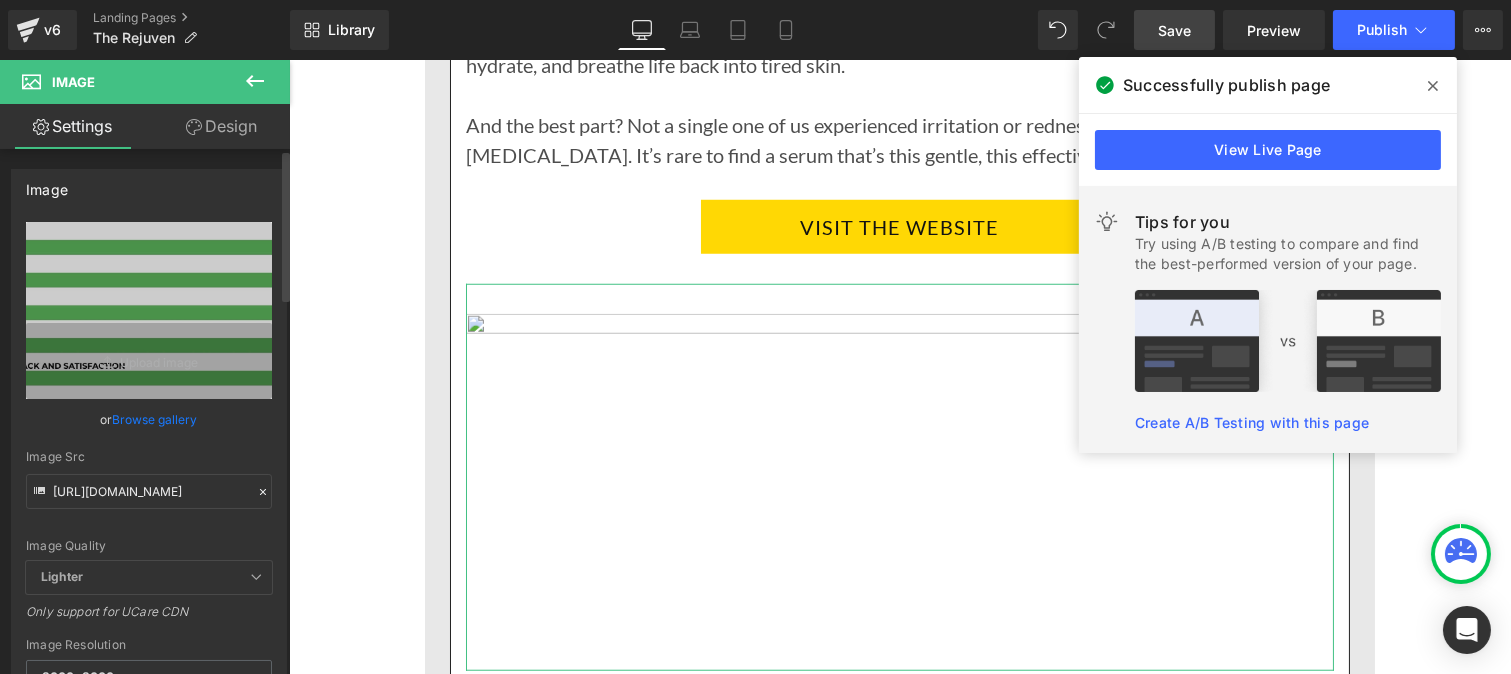 click 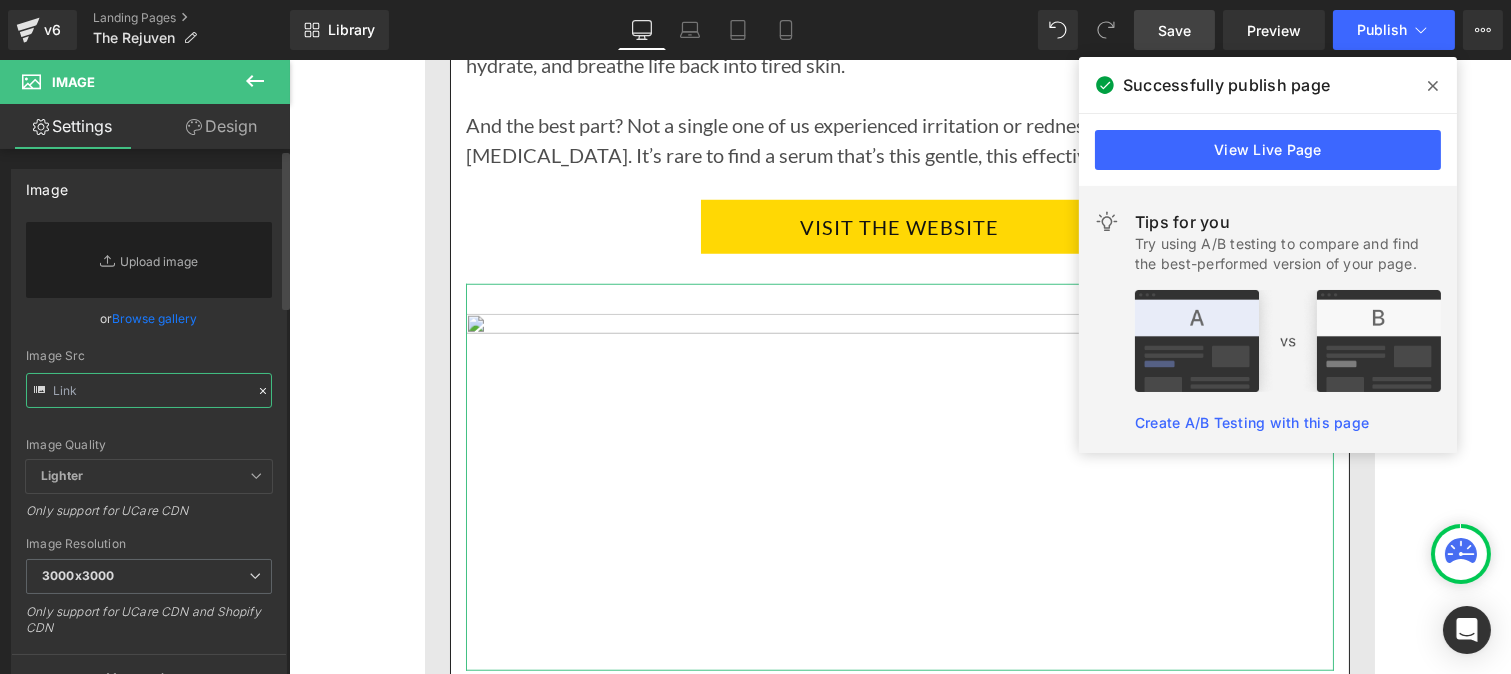 click at bounding box center (149, 390) 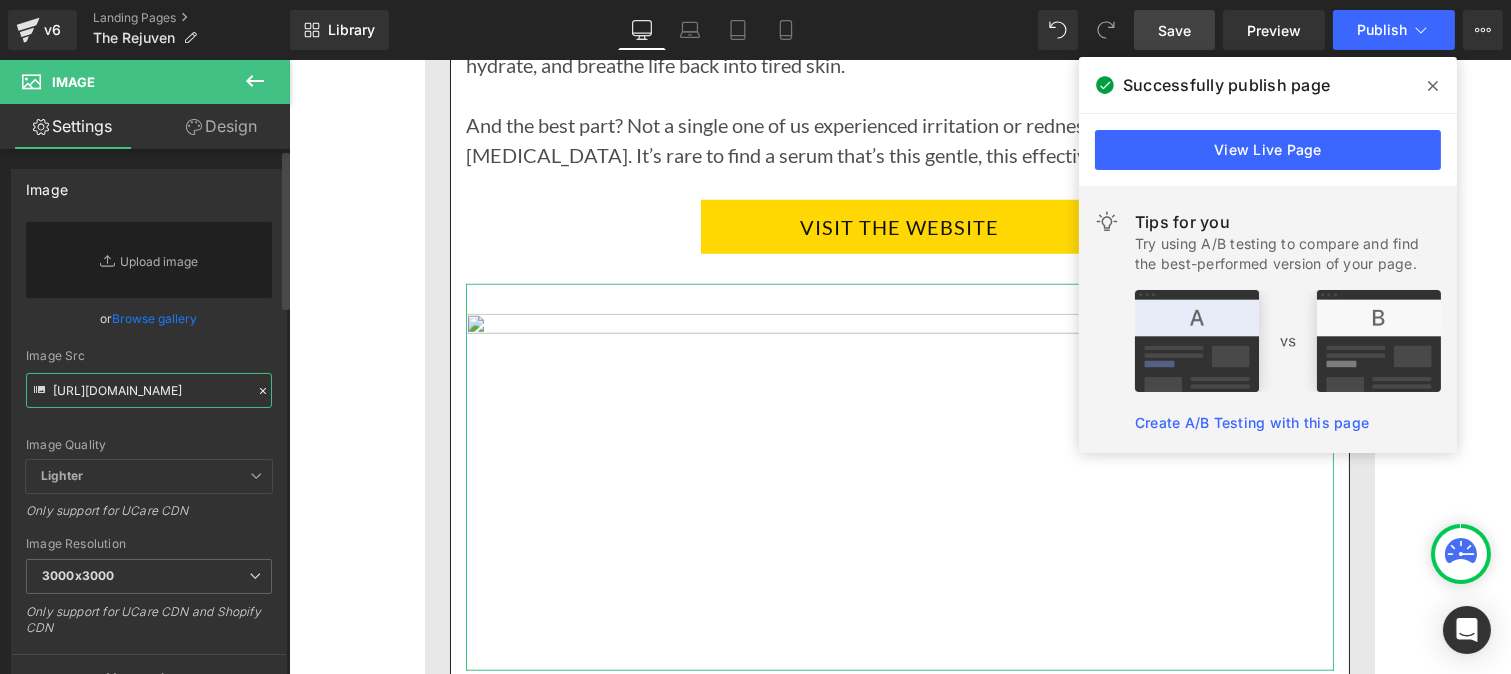 scroll, scrollTop: 0, scrollLeft: 285, axis: horizontal 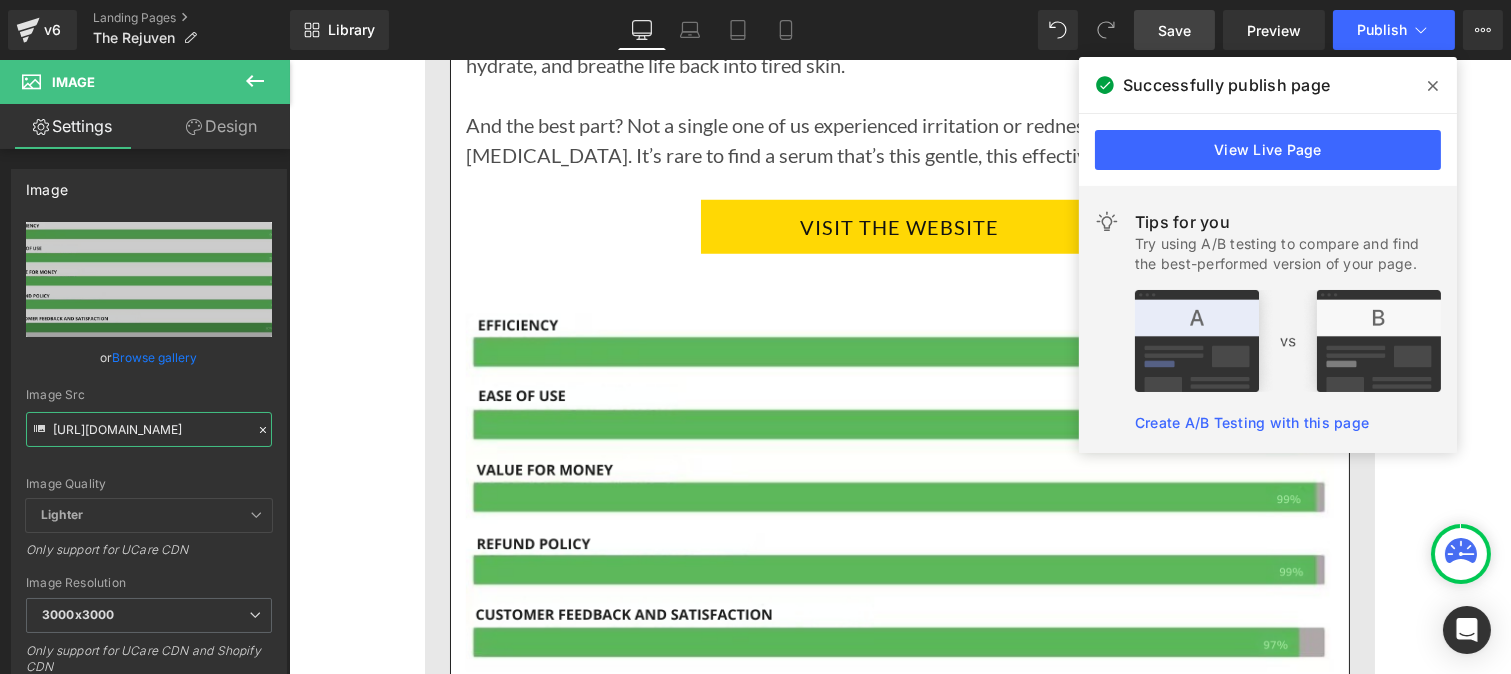 type on "[URL][DOMAIN_NAME]" 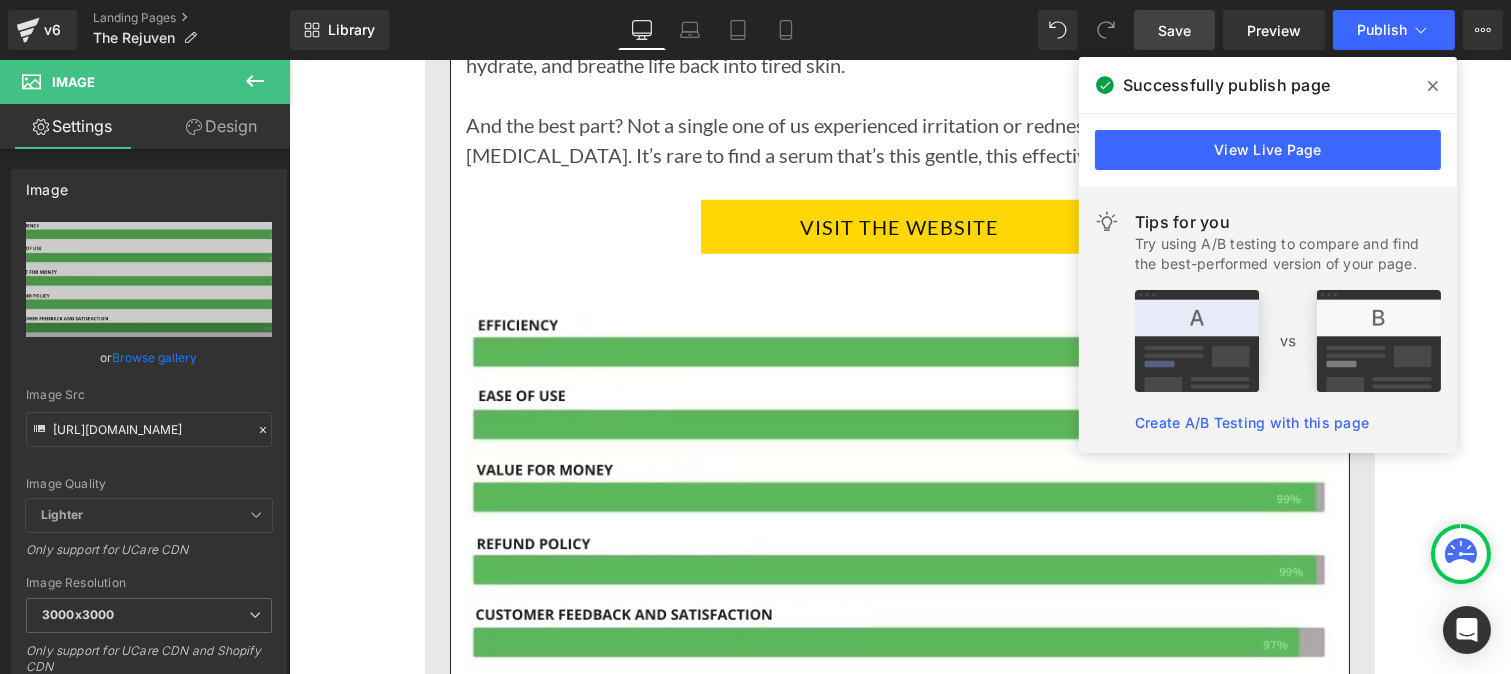 scroll, scrollTop: 0, scrollLeft: 0, axis: both 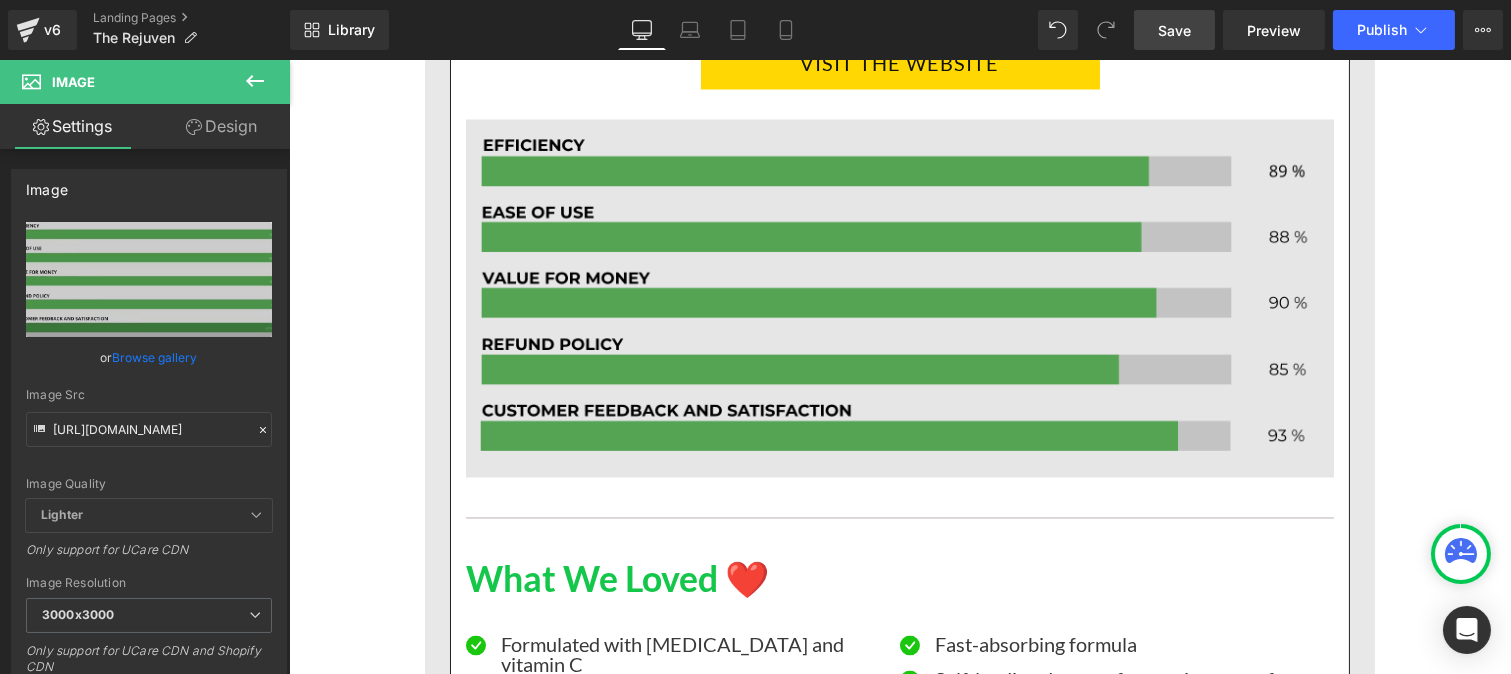 click at bounding box center (899, 299) 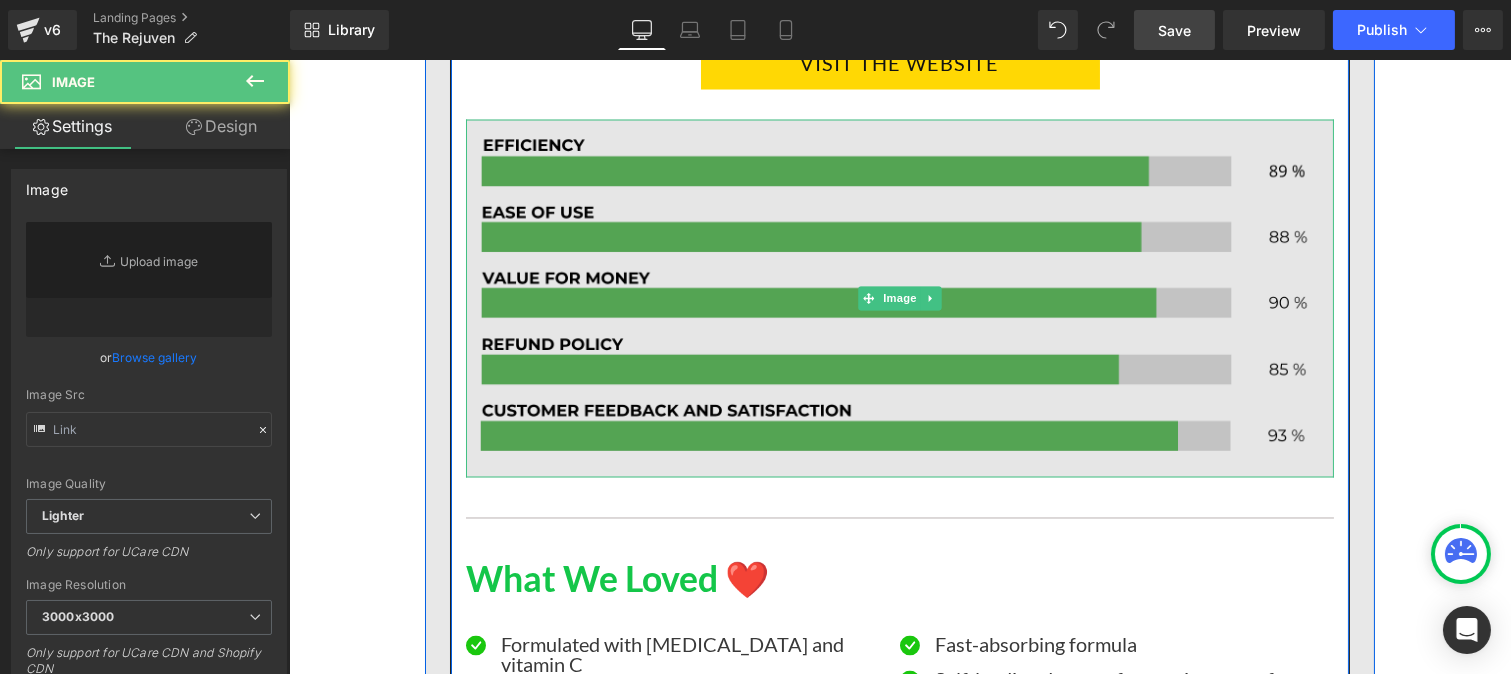 type on "[URL][DOMAIN_NAME]" 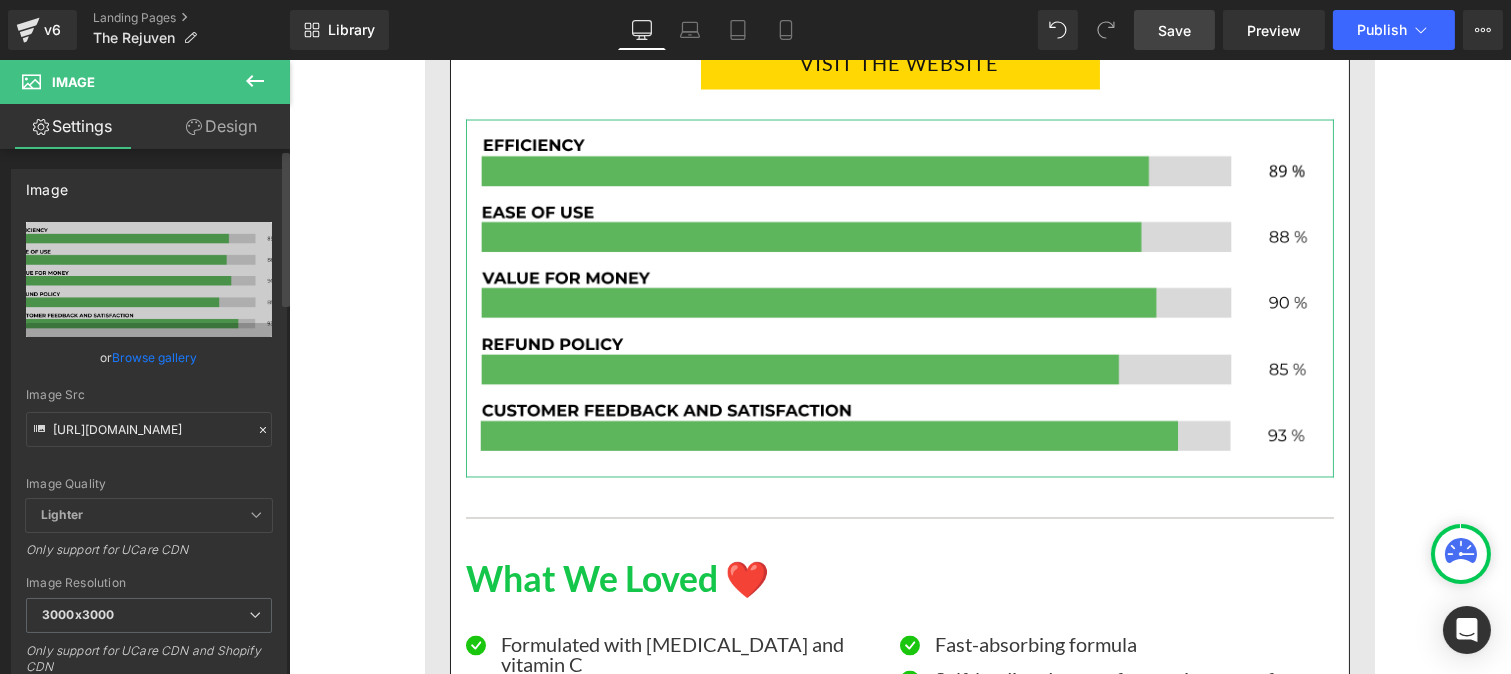 click at bounding box center (263, 430) 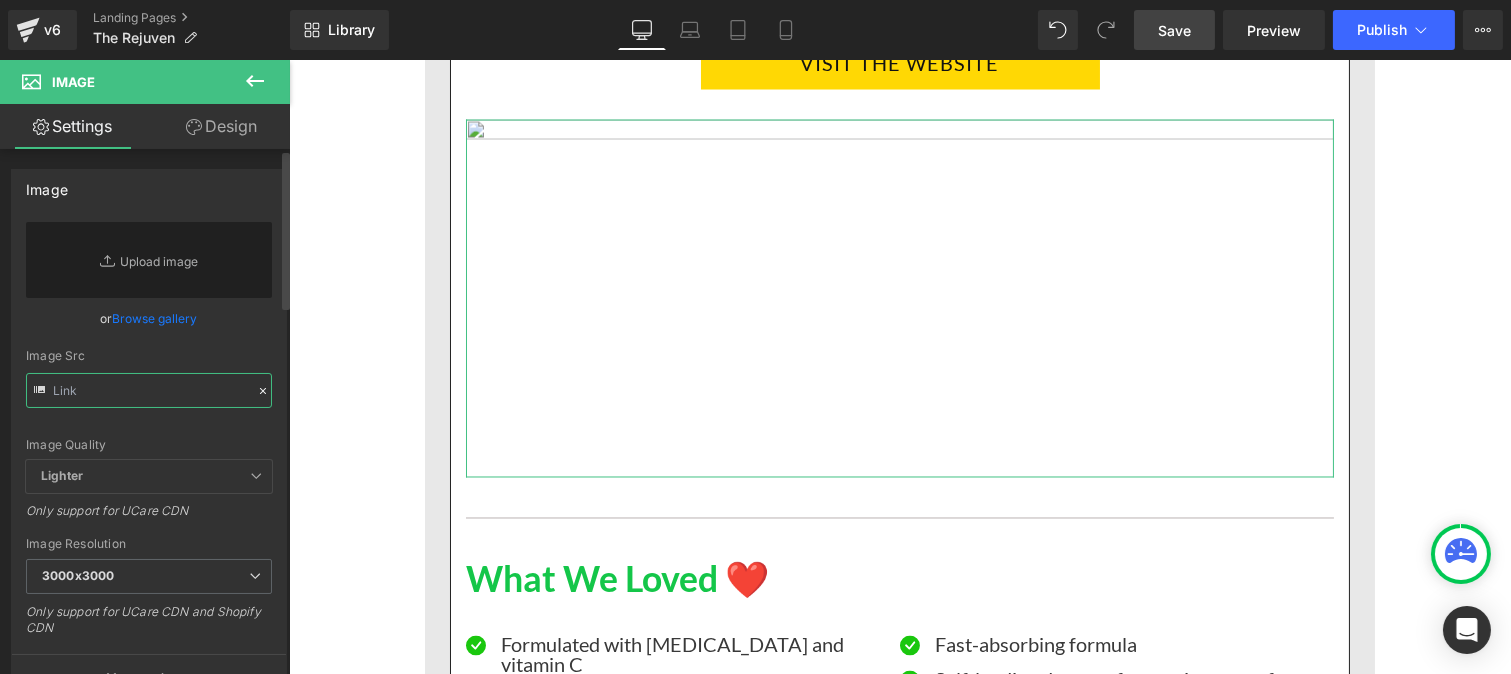 click at bounding box center [149, 390] 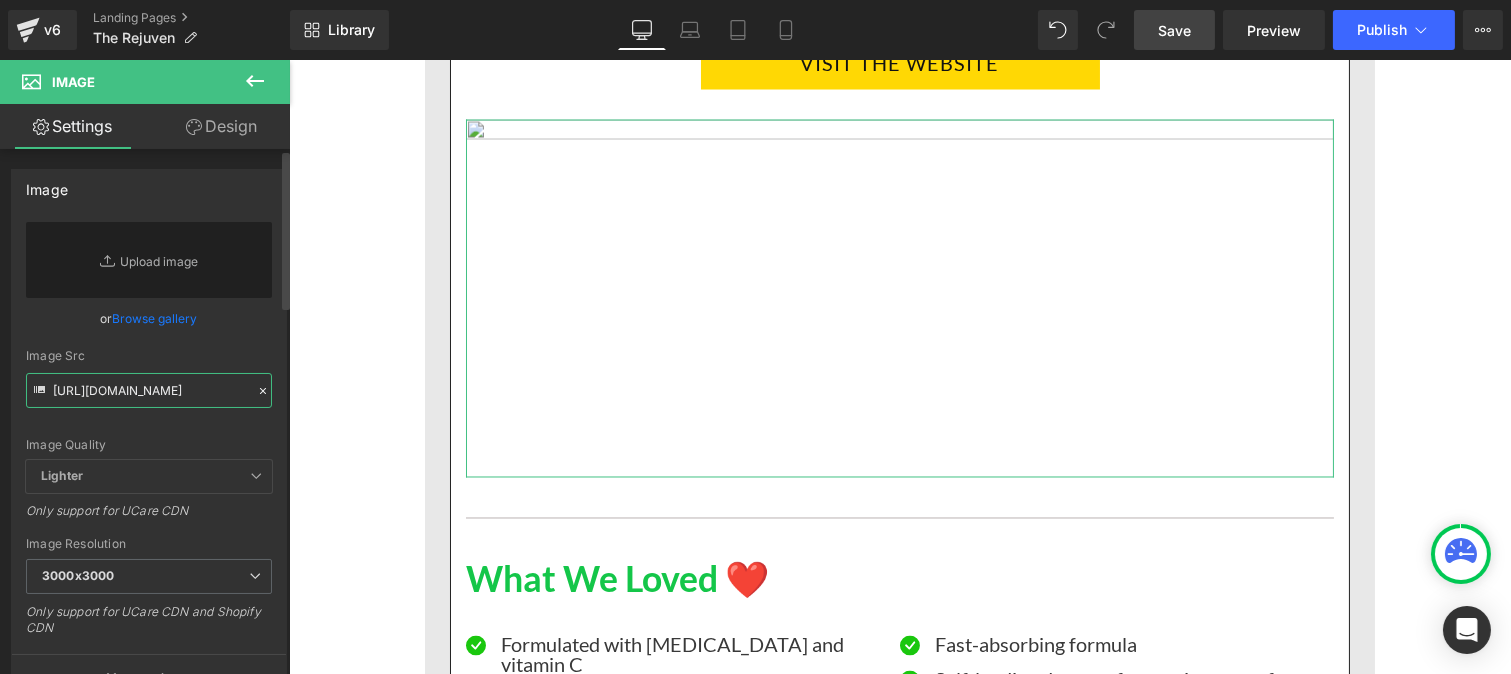 scroll, scrollTop: 0, scrollLeft: 297, axis: horizontal 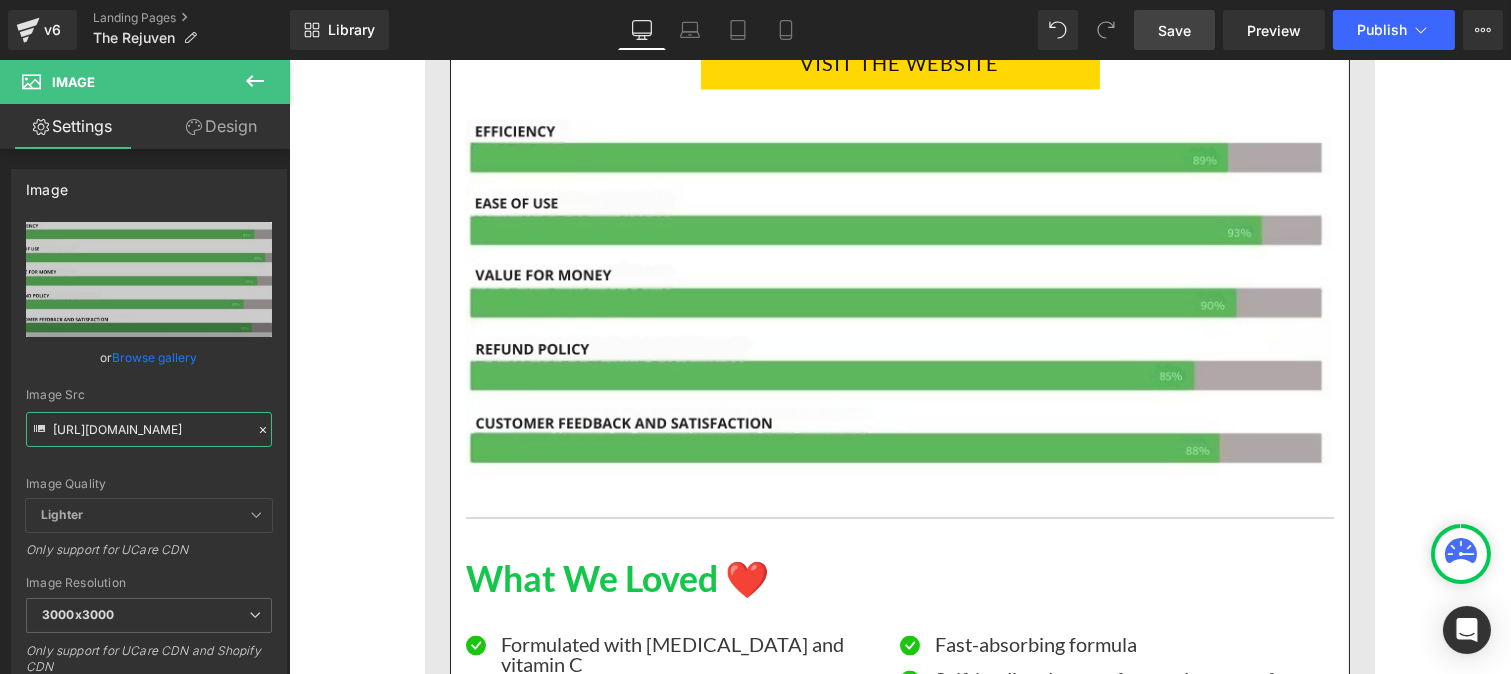 type on "[URL][DOMAIN_NAME]" 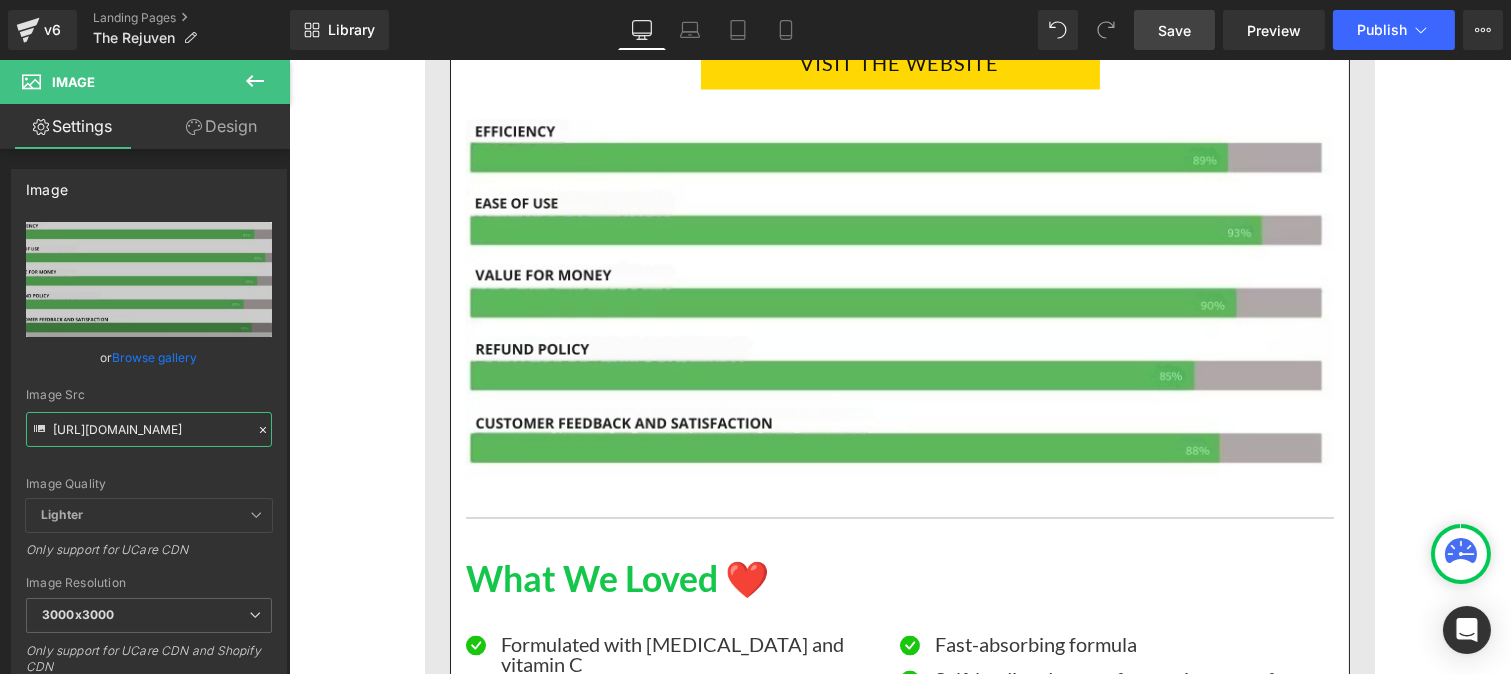 scroll, scrollTop: 0, scrollLeft: 0, axis: both 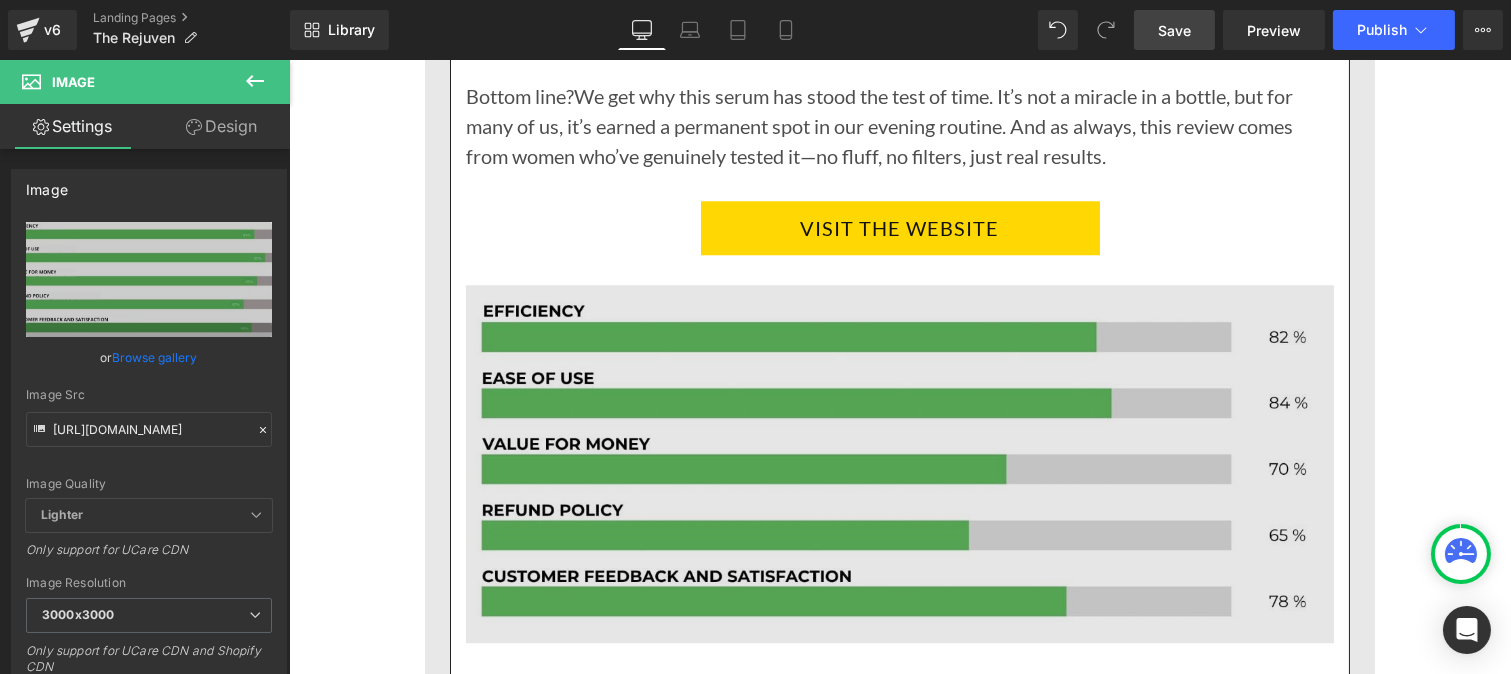click at bounding box center [899, 463] 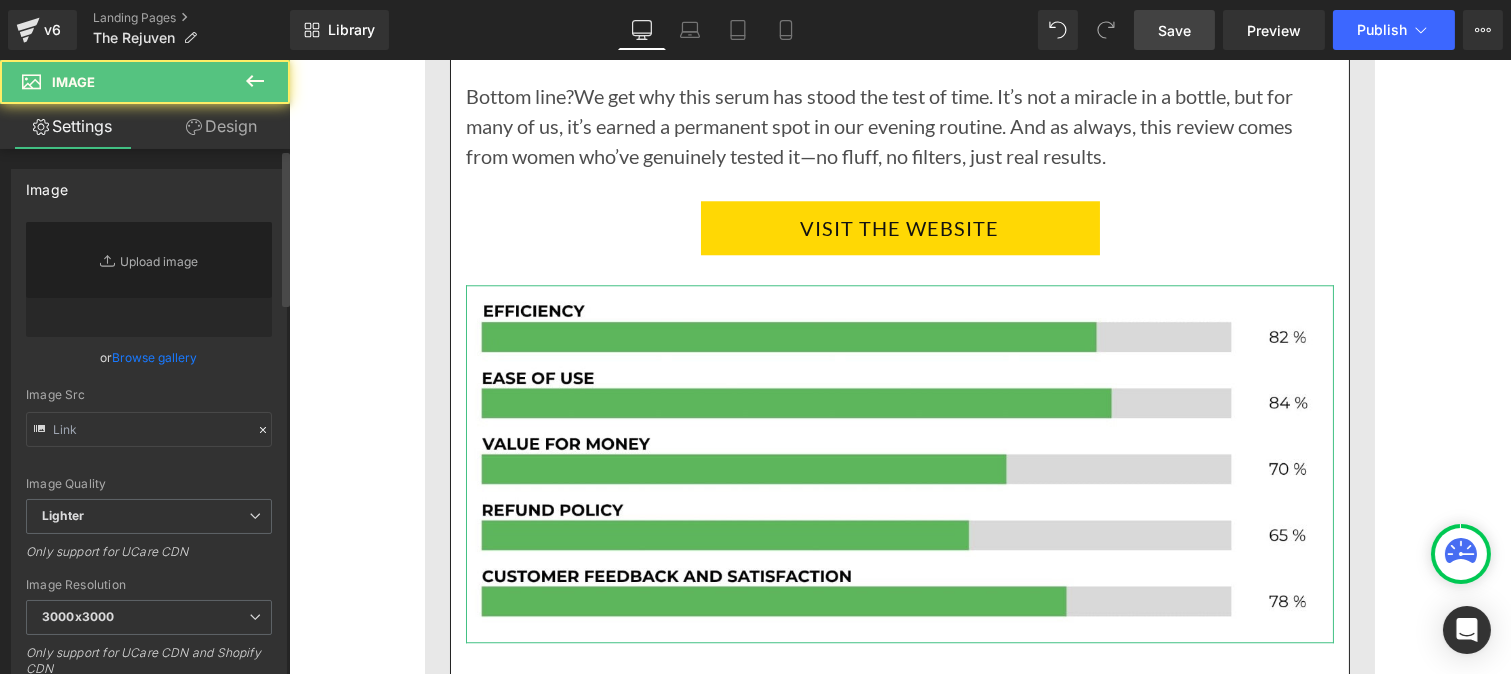 type on "[URL][DOMAIN_NAME]" 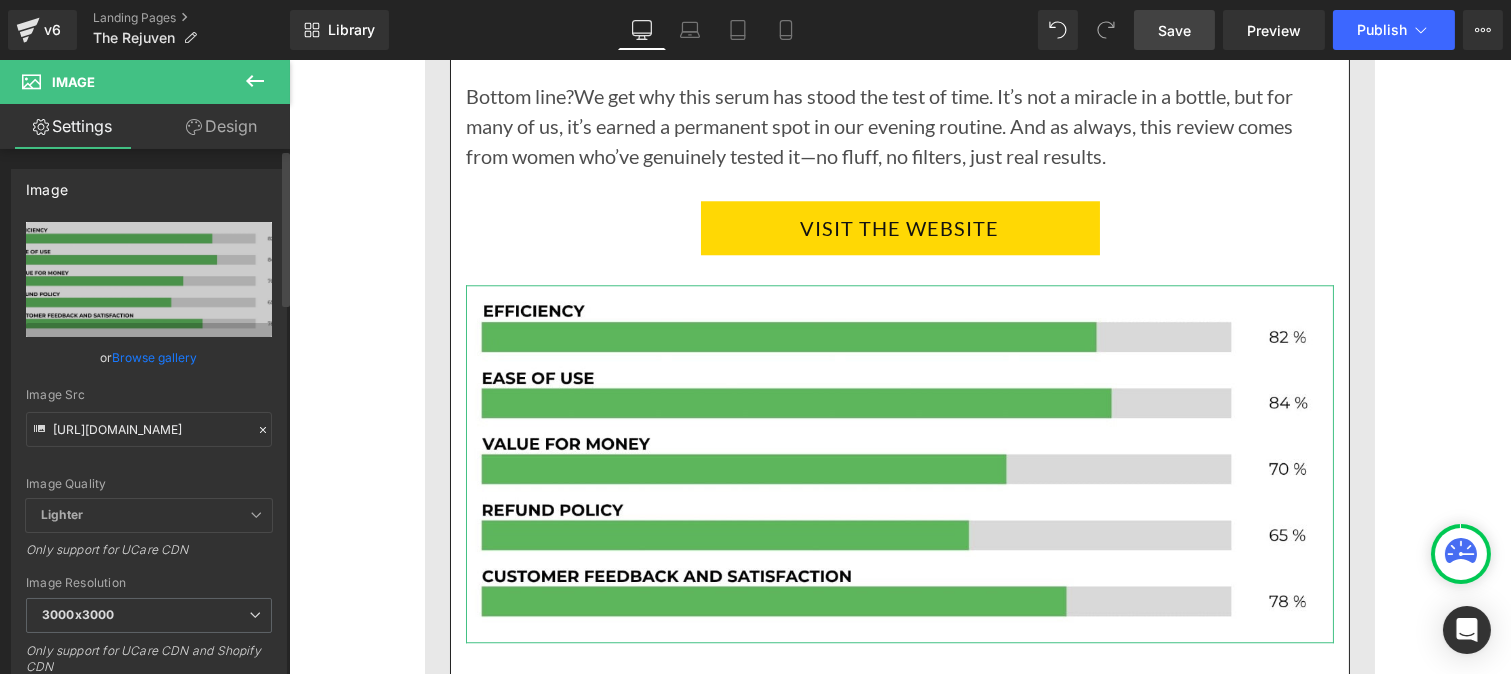 click 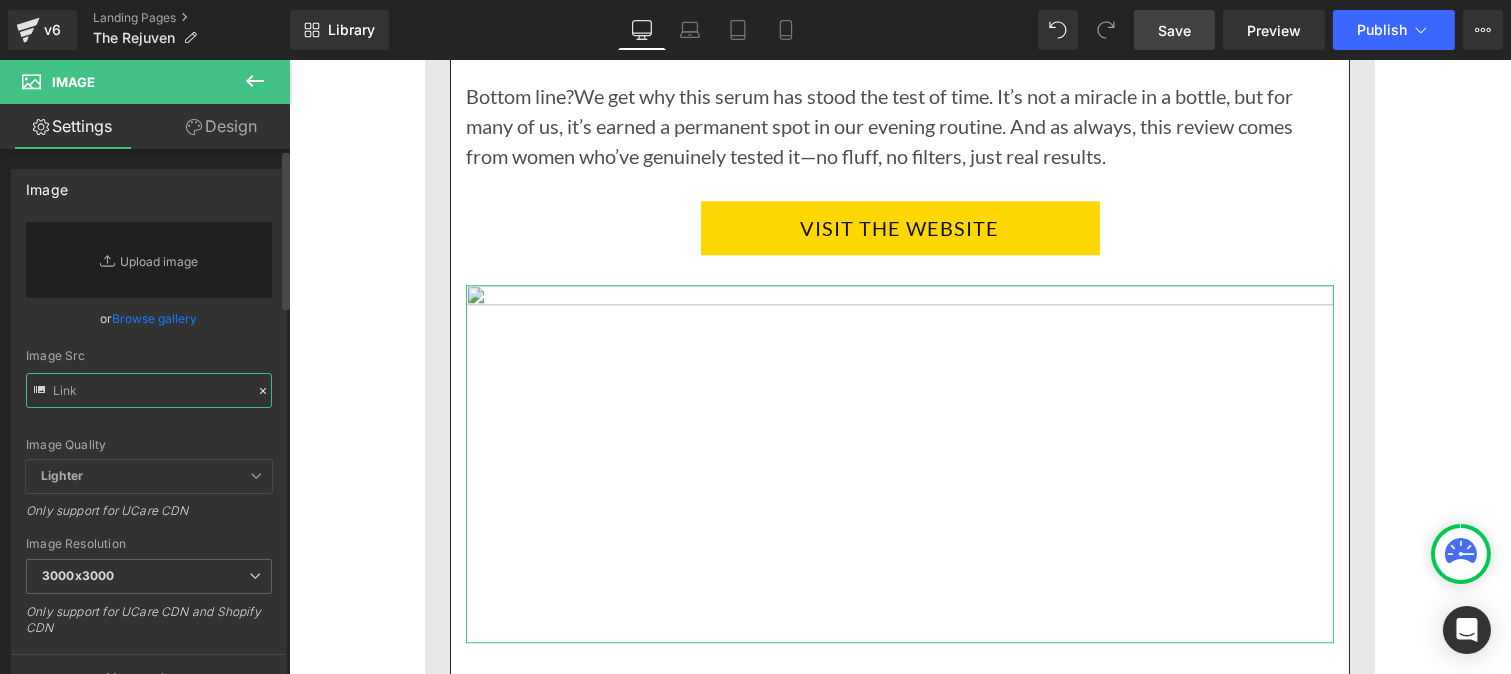 click at bounding box center [149, 390] 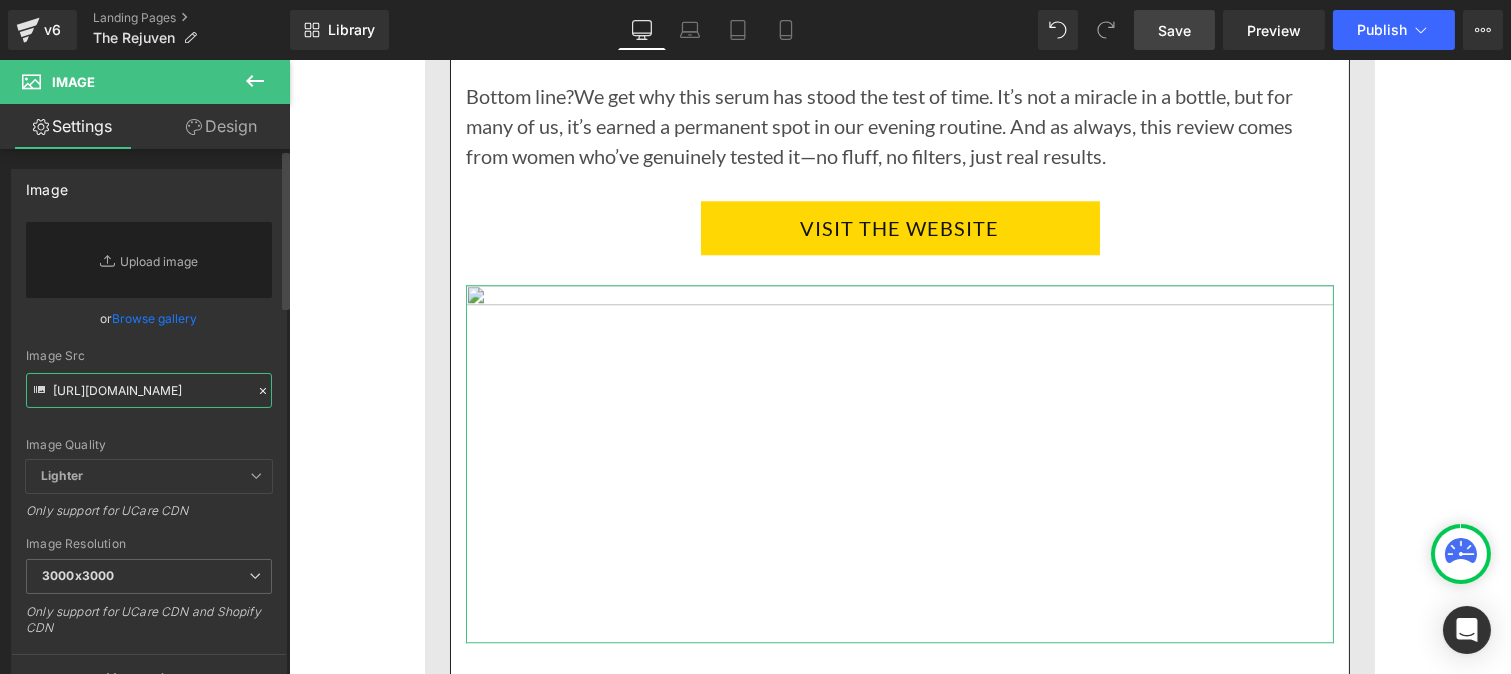 scroll, scrollTop: 0, scrollLeft: 297, axis: horizontal 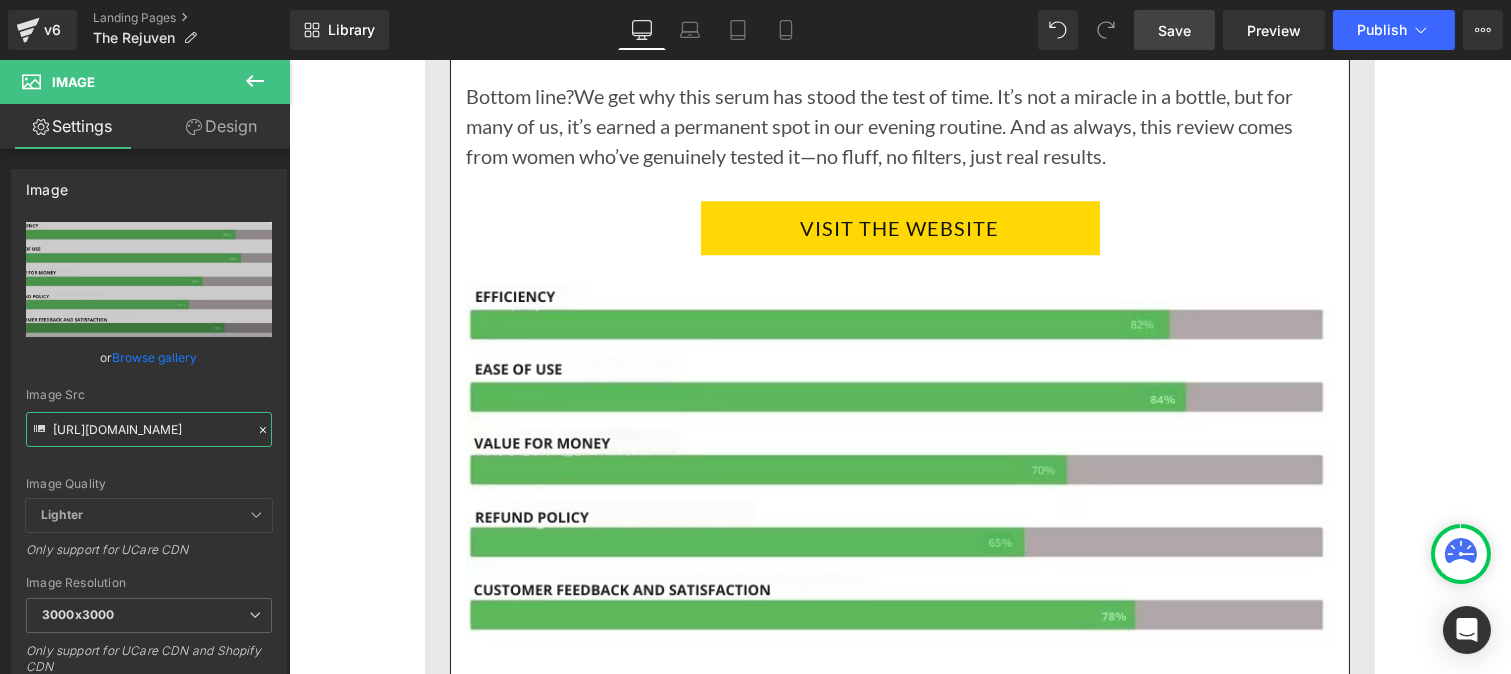 type on "[URL][DOMAIN_NAME]" 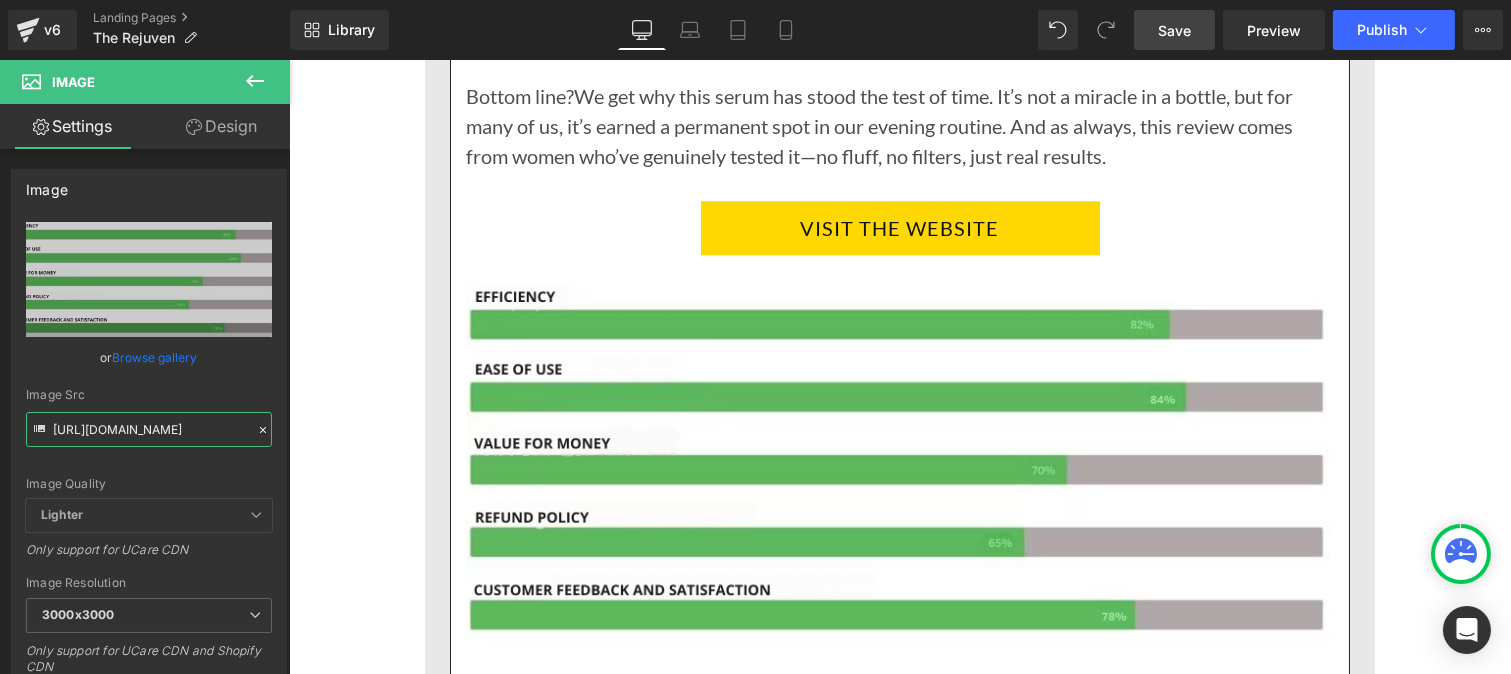 scroll, scrollTop: 0, scrollLeft: 0, axis: both 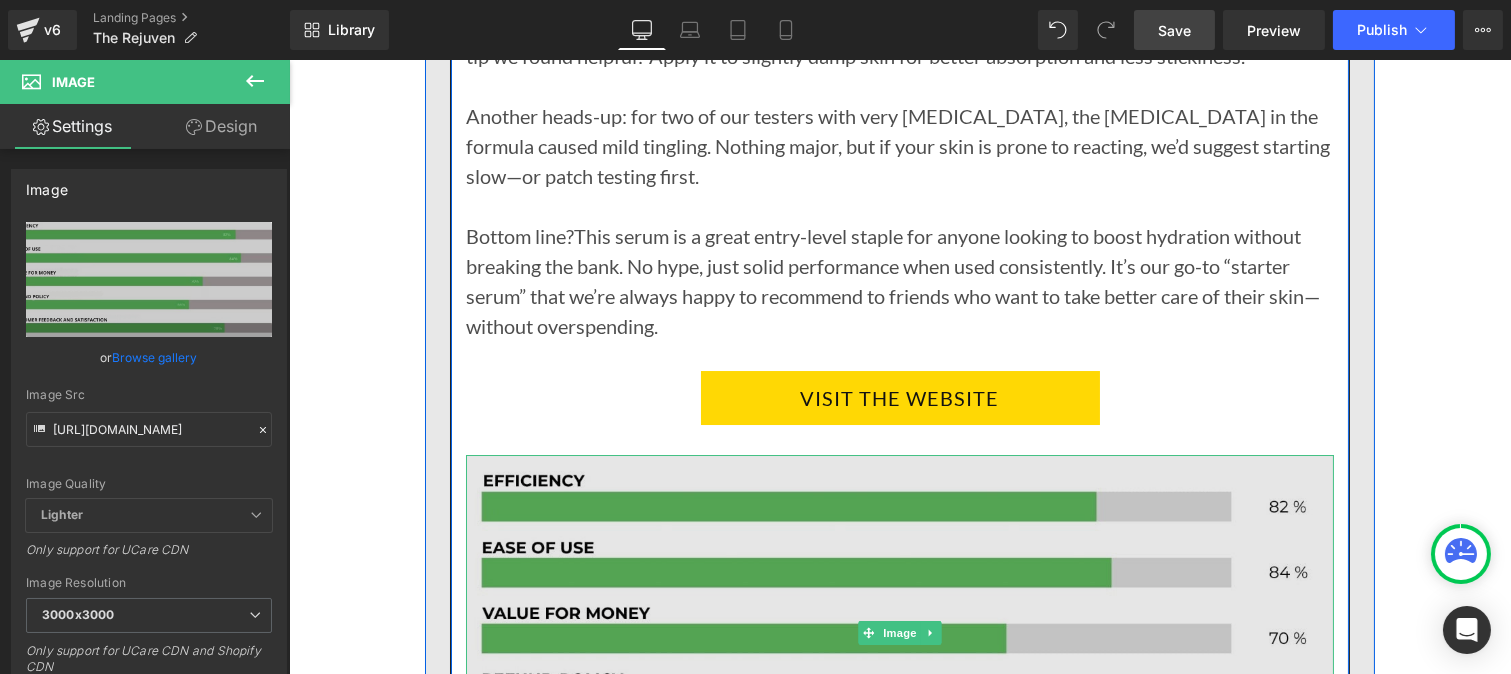 click at bounding box center (899, 633) 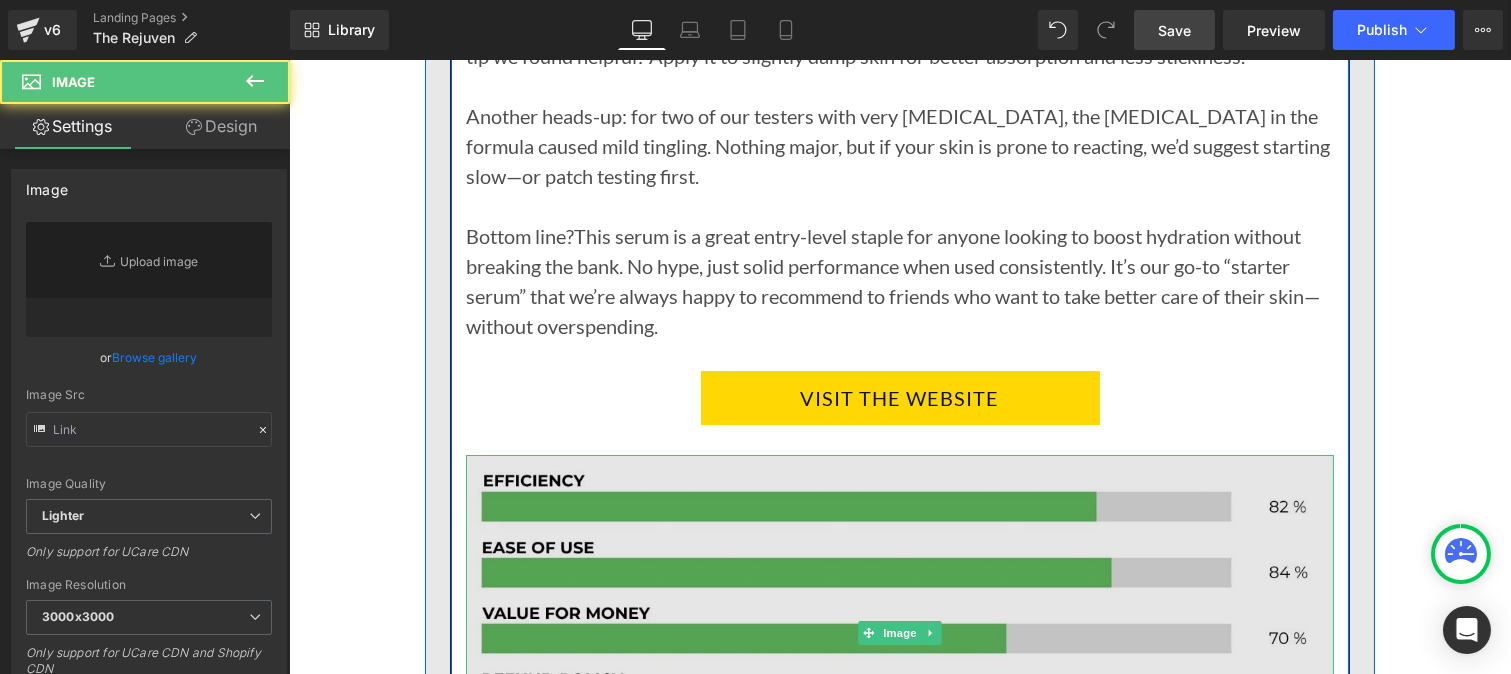 type on "[URL][DOMAIN_NAME]" 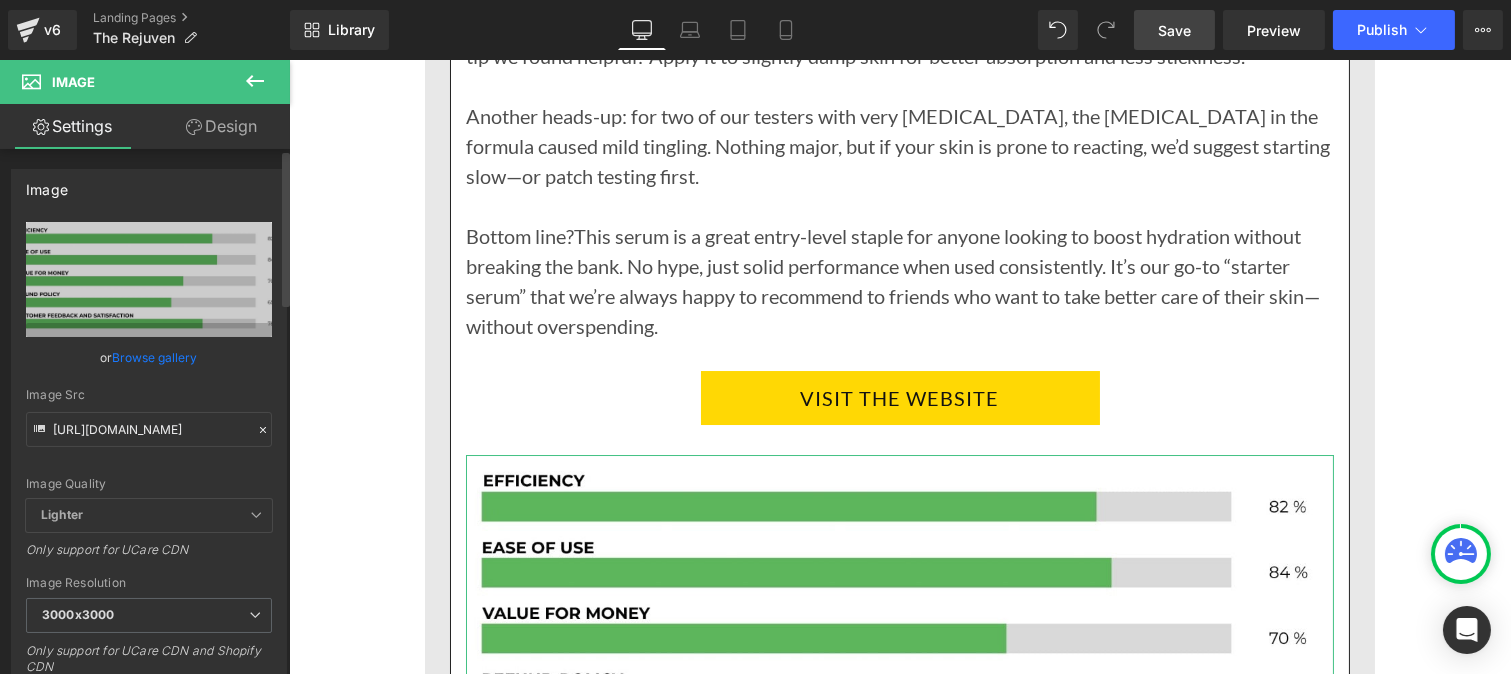 click 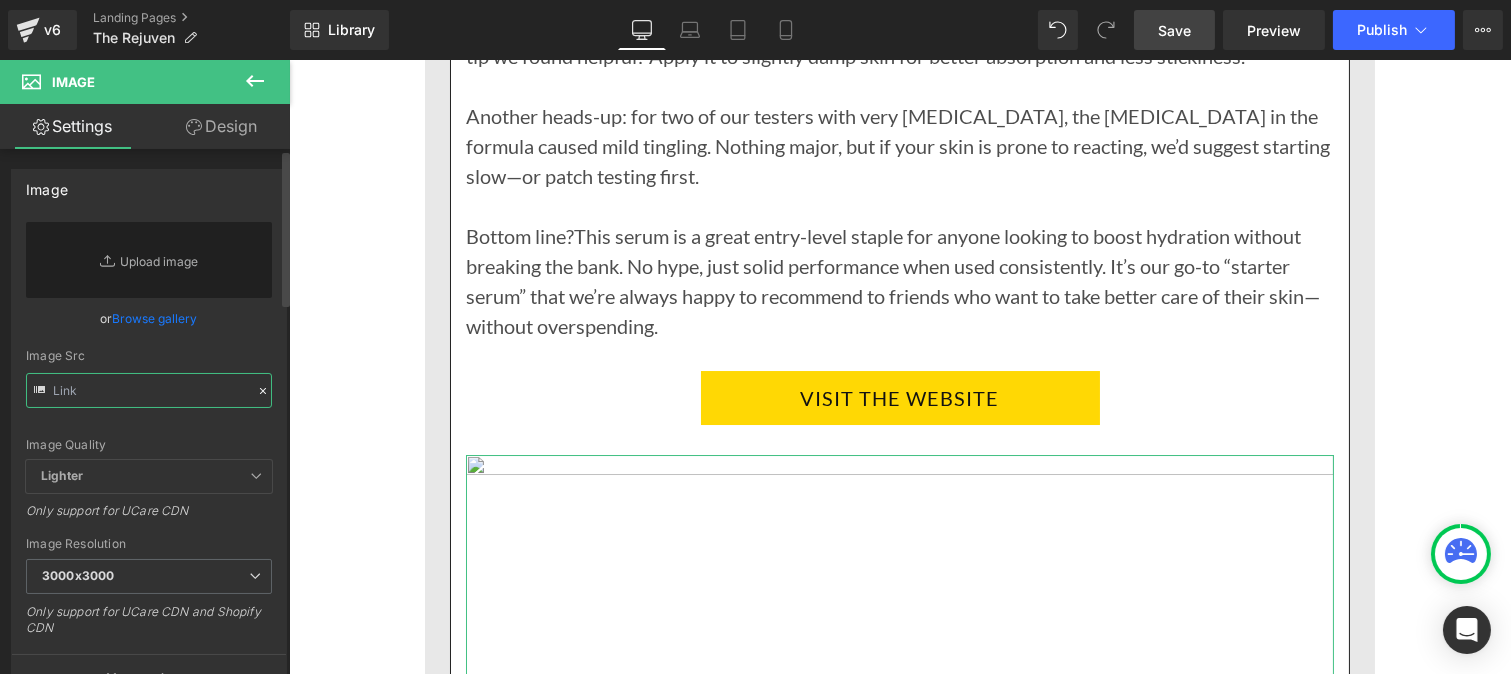 click at bounding box center [149, 390] 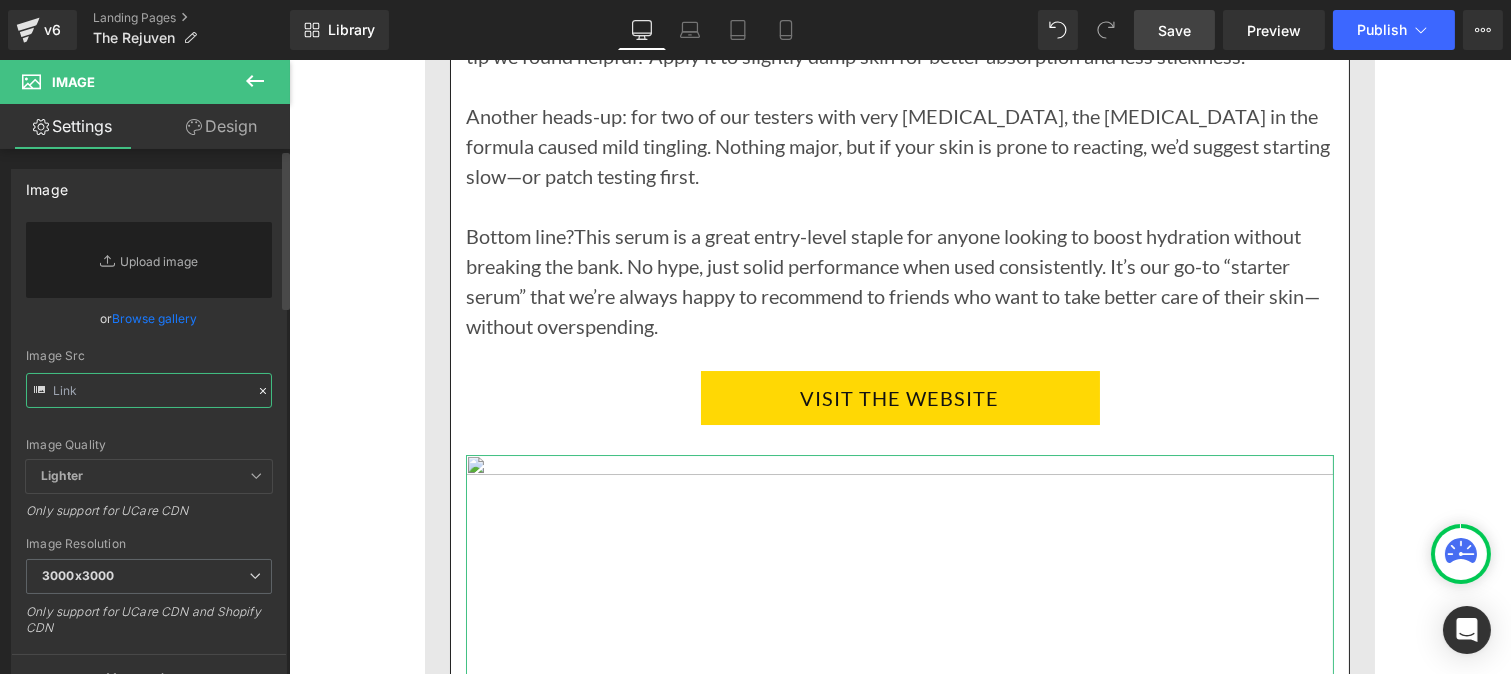 paste on "[URL][DOMAIN_NAME]" 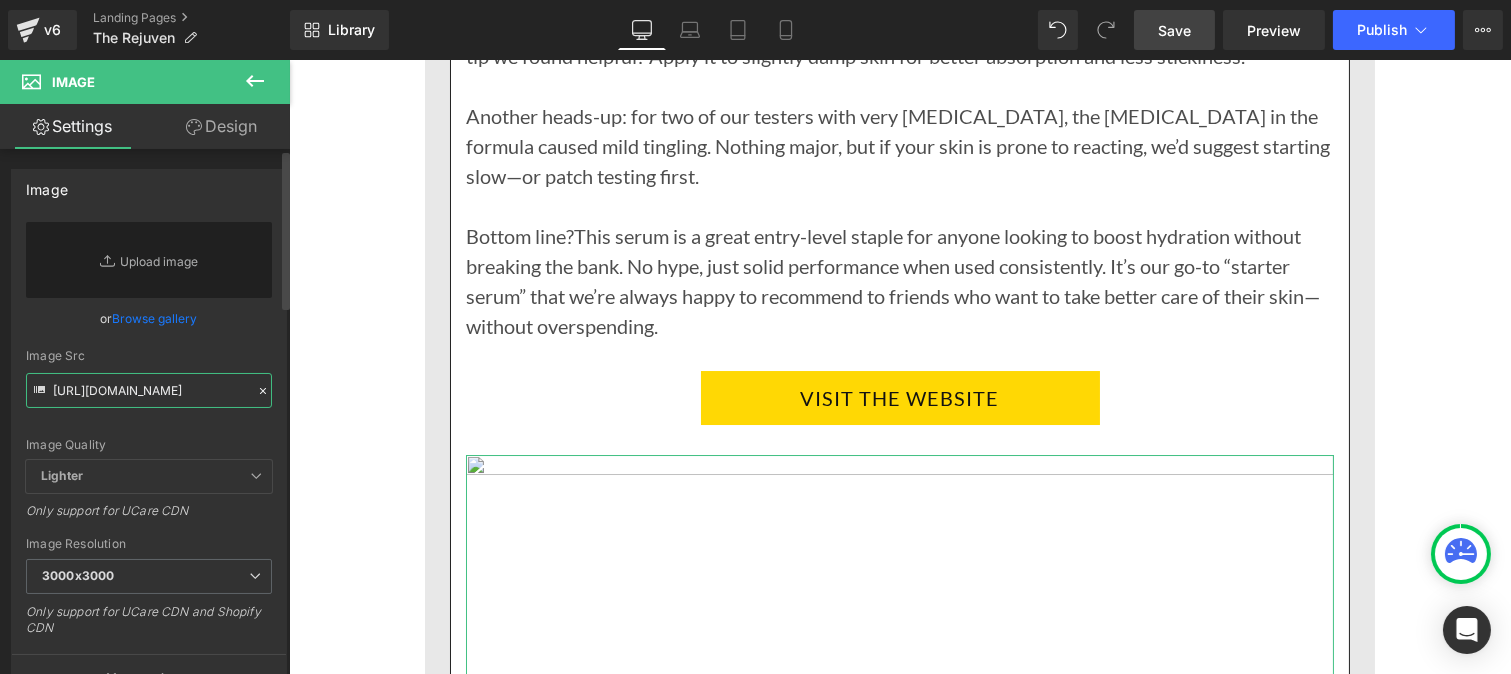 scroll, scrollTop: 0, scrollLeft: 297, axis: horizontal 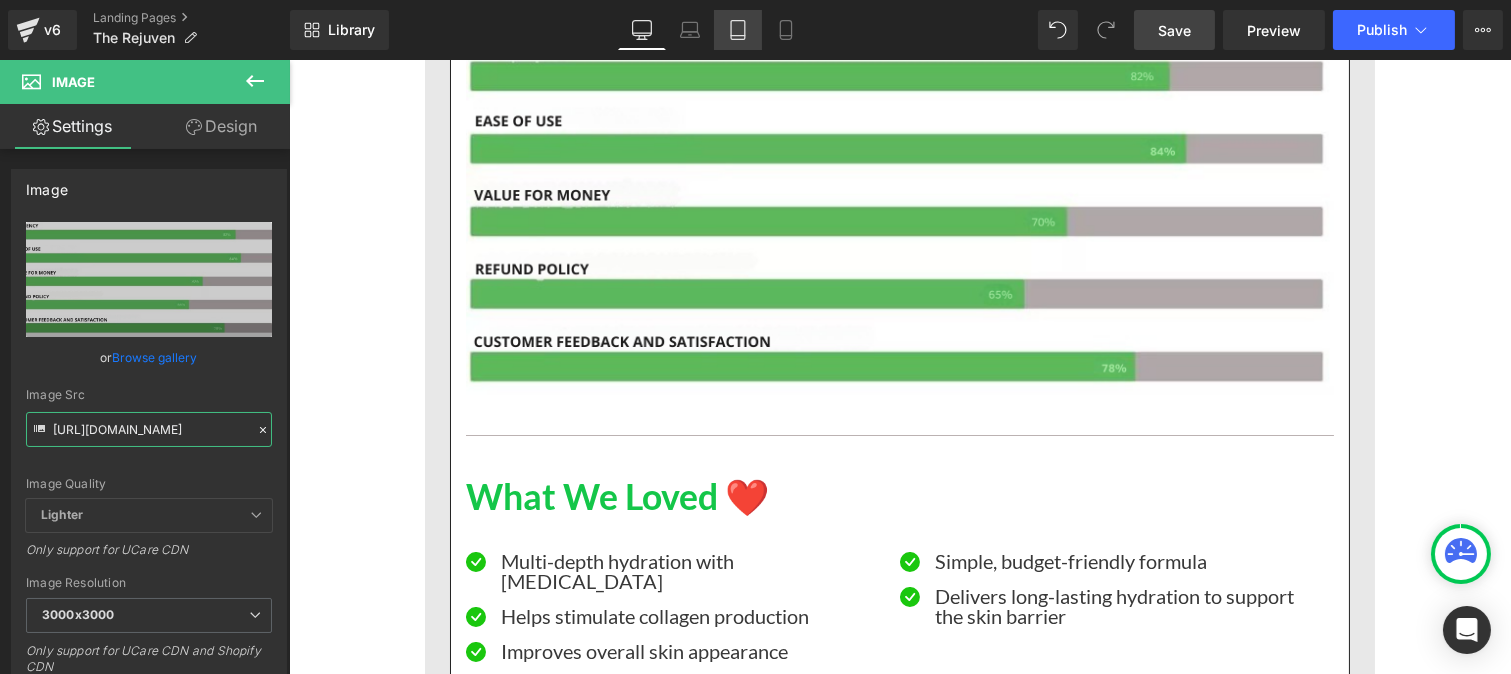 type on "[URL][DOMAIN_NAME]" 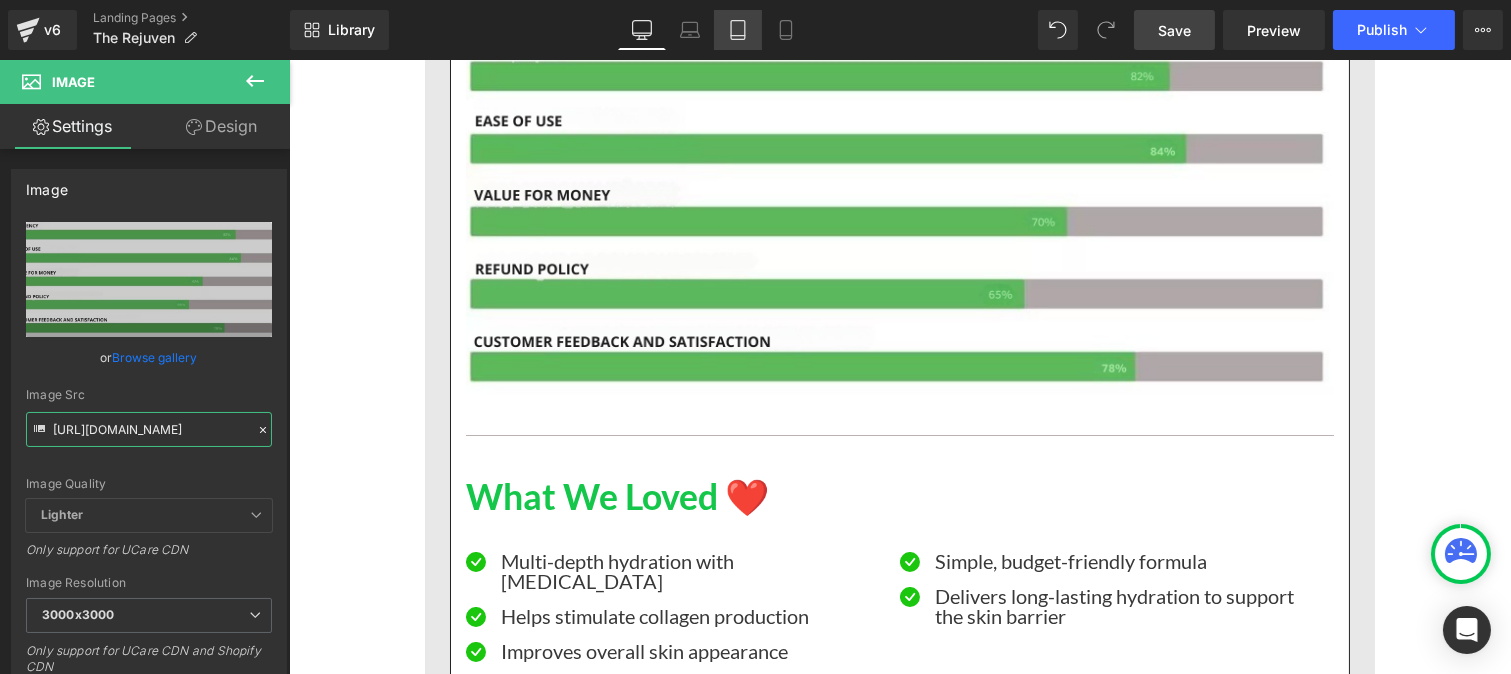 scroll, scrollTop: 0, scrollLeft: 0, axis: both 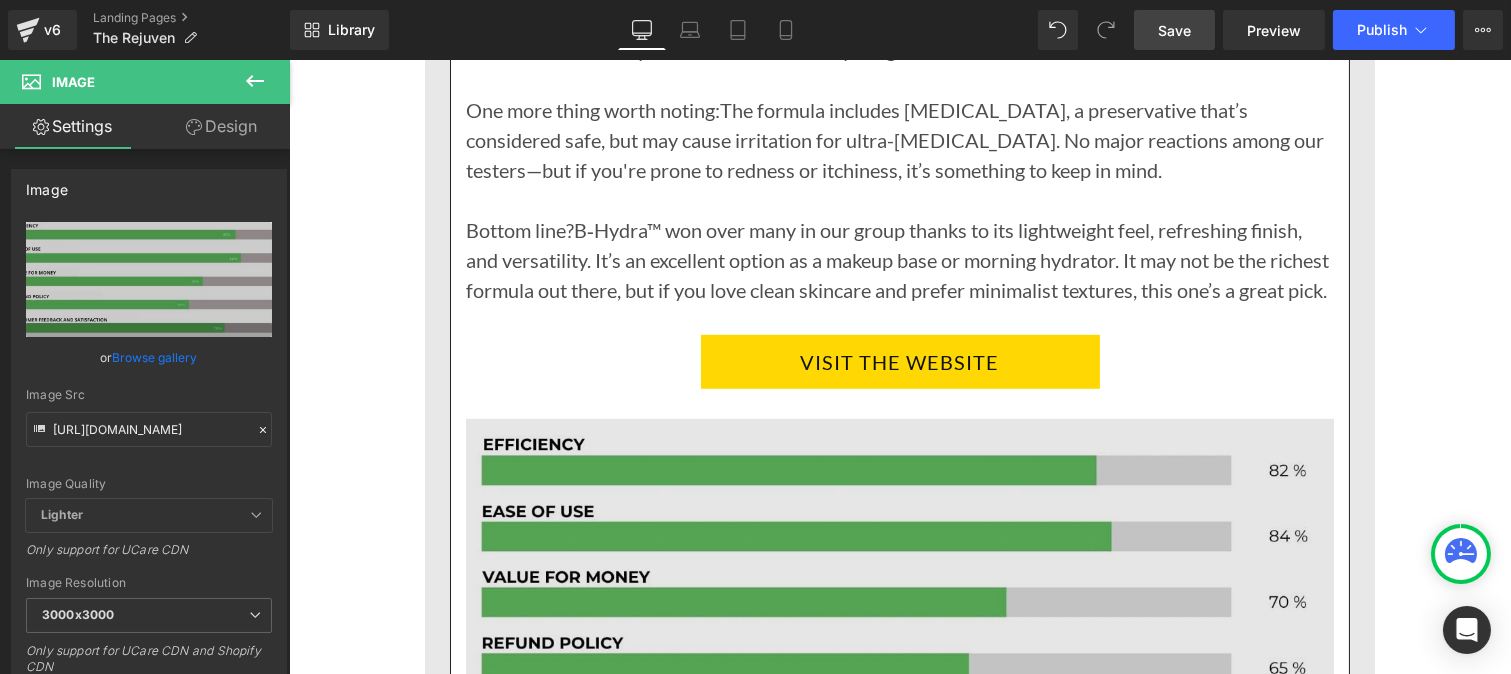 click at bounding box center (899, 597) 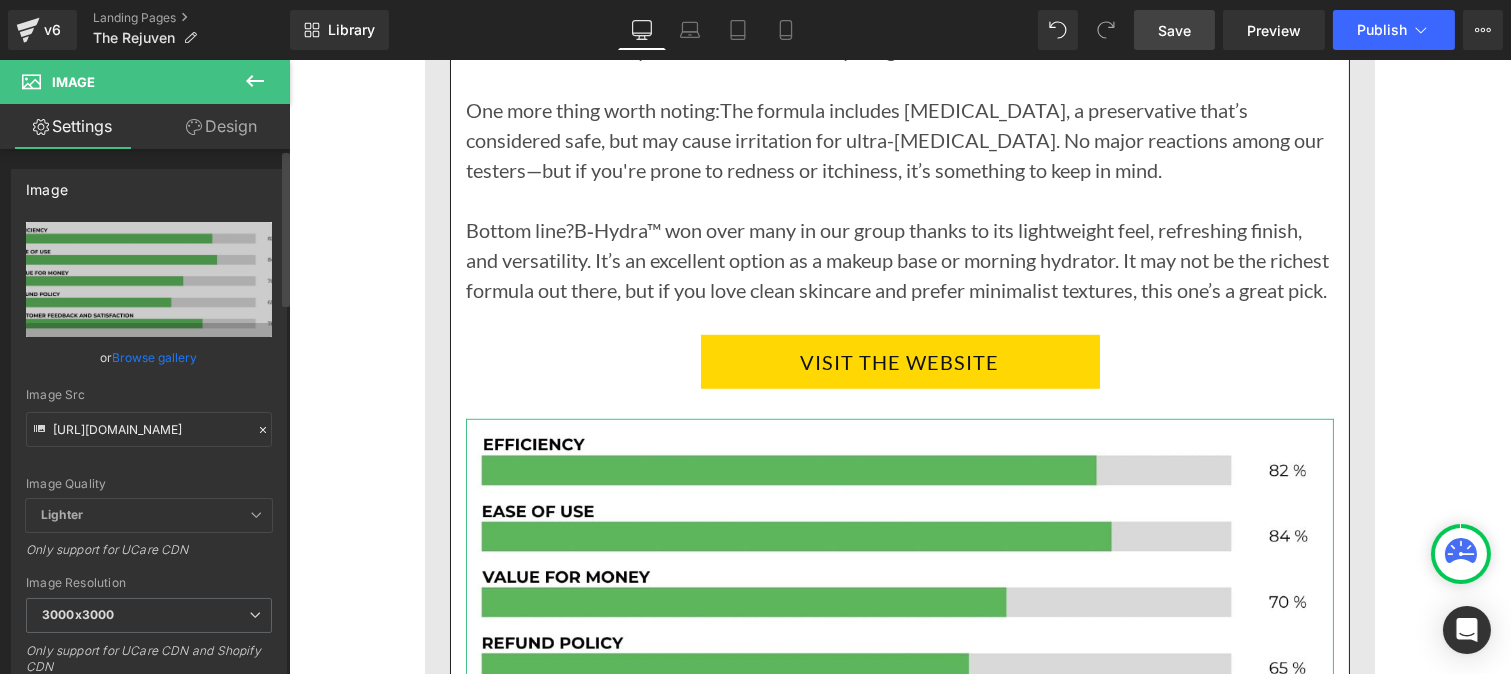 click 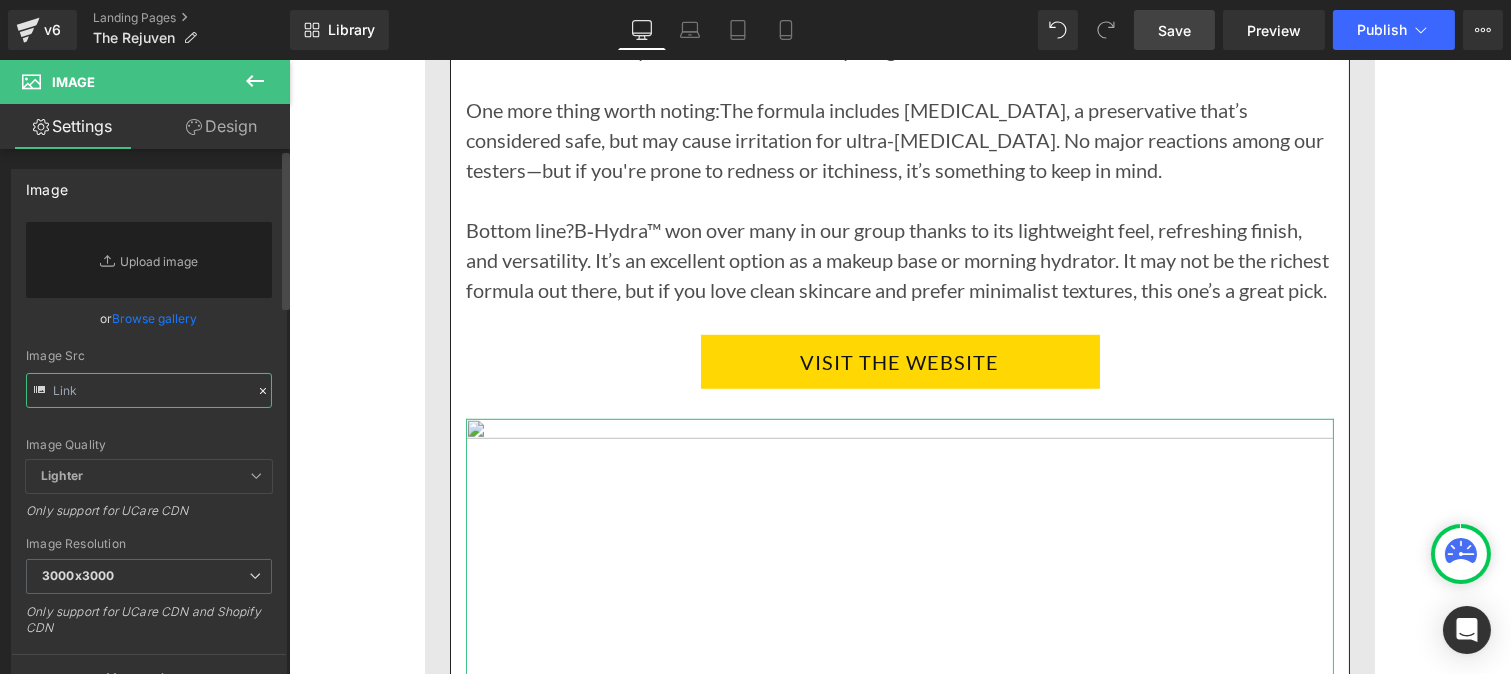click at bounding box center [149, 390] 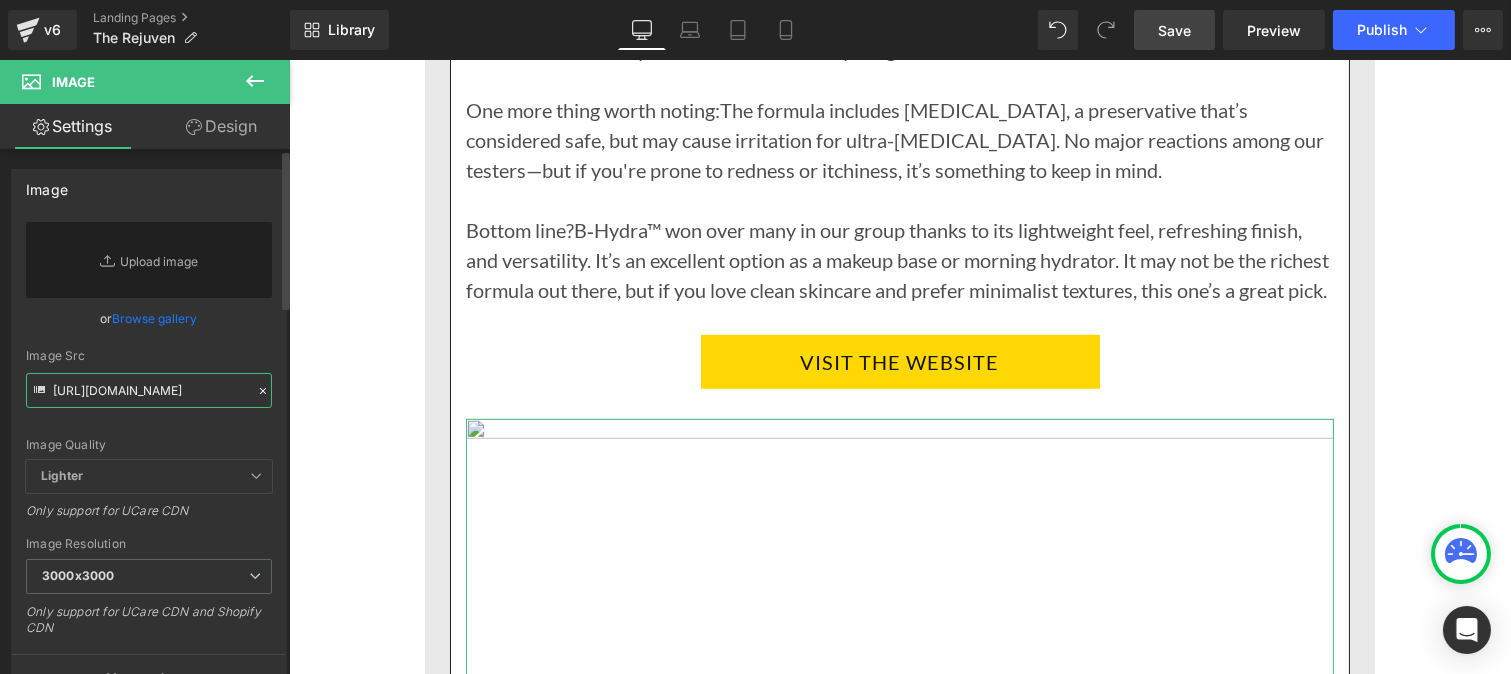 scroll, scrollTop: 0, scrollLeft: 297, axis: horizontal 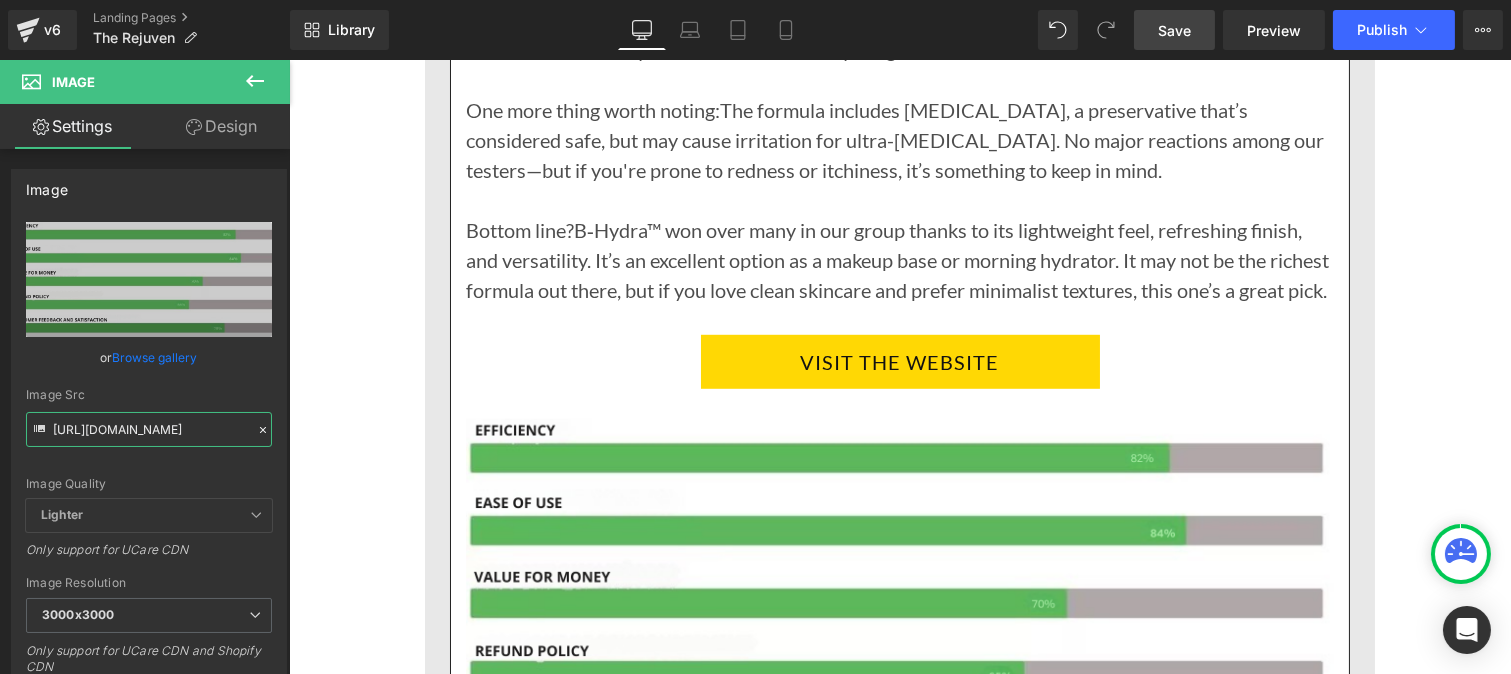 type on "[URL][DOMAIN_NAME]" 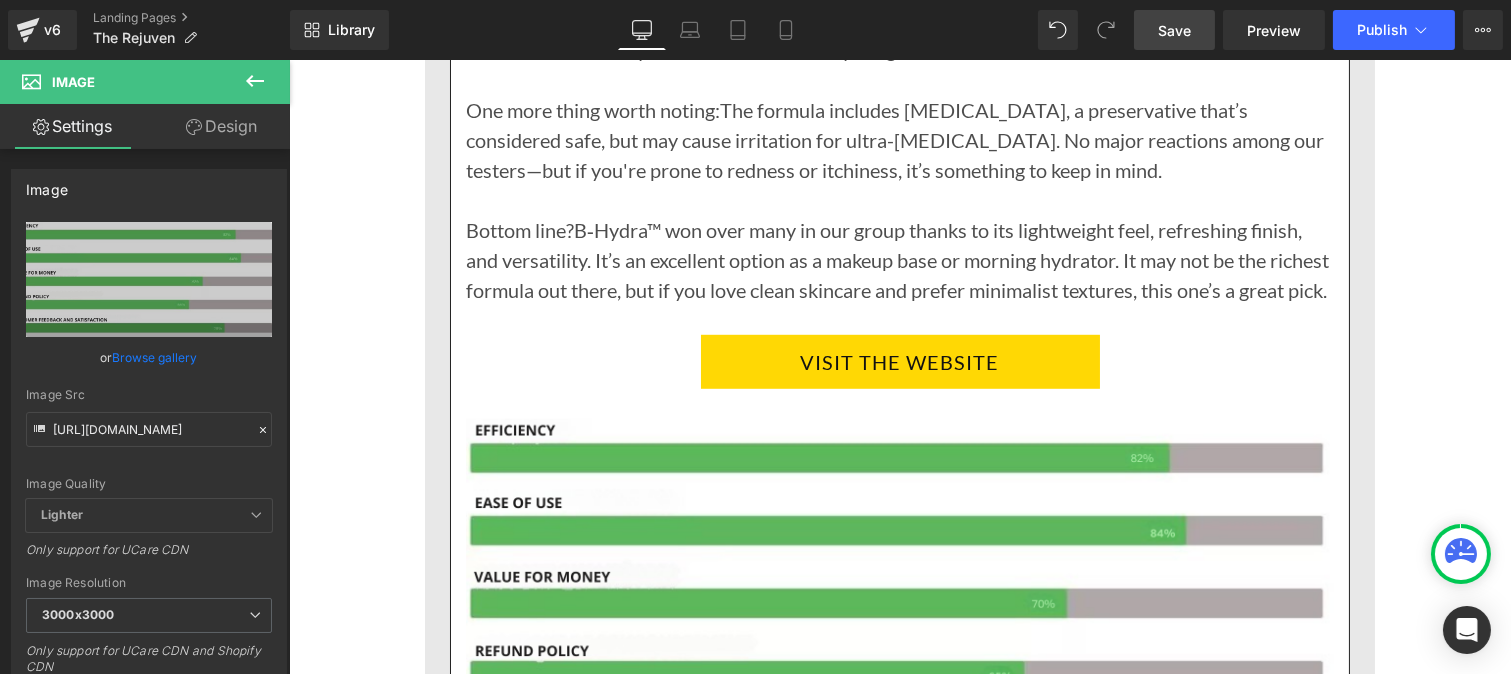 scroll, scrollTop: 0, scrollLeft: 0, axis: both 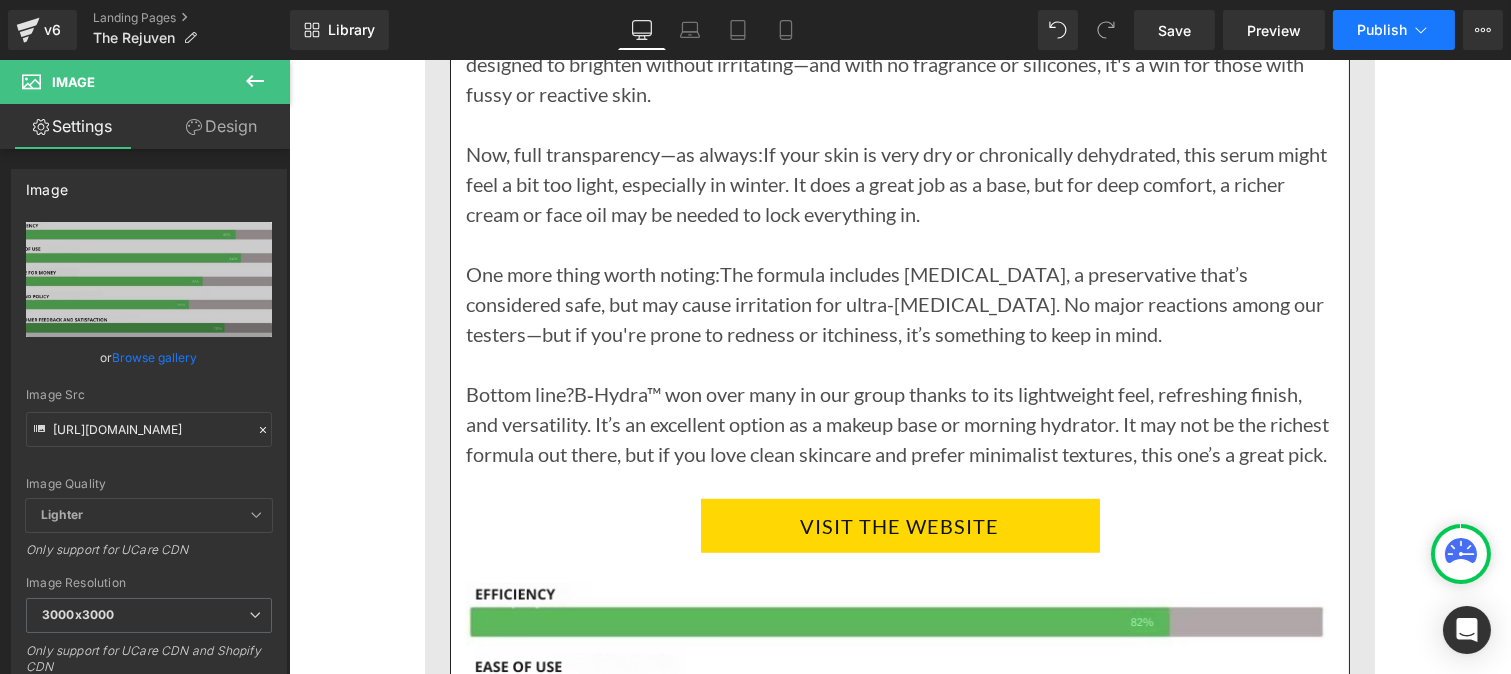 click on "Publish" at bounding box center (1382, 30) 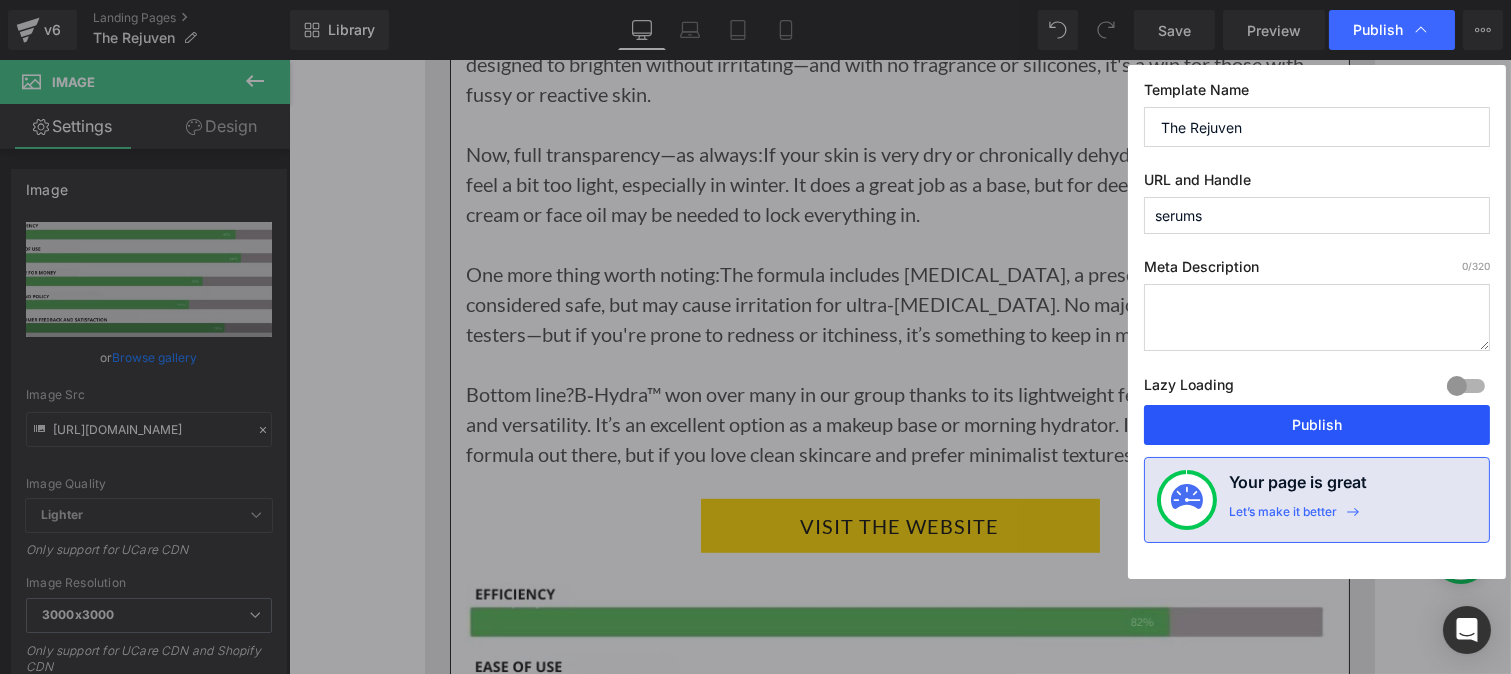 click on "Publish" at bounding box center [1317, 425] 